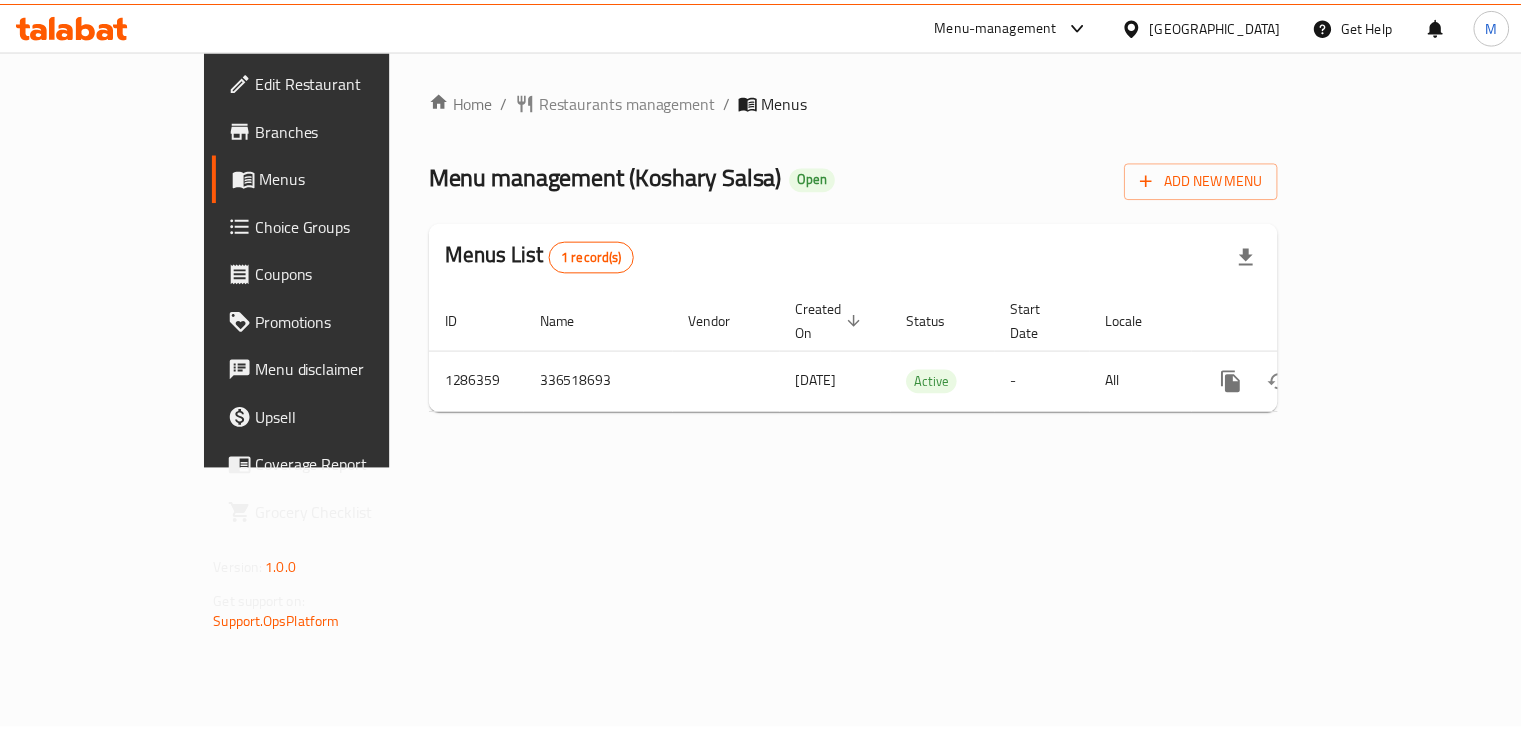 scroll, scrollTop: 0, scrollLeft: 0, axis: both 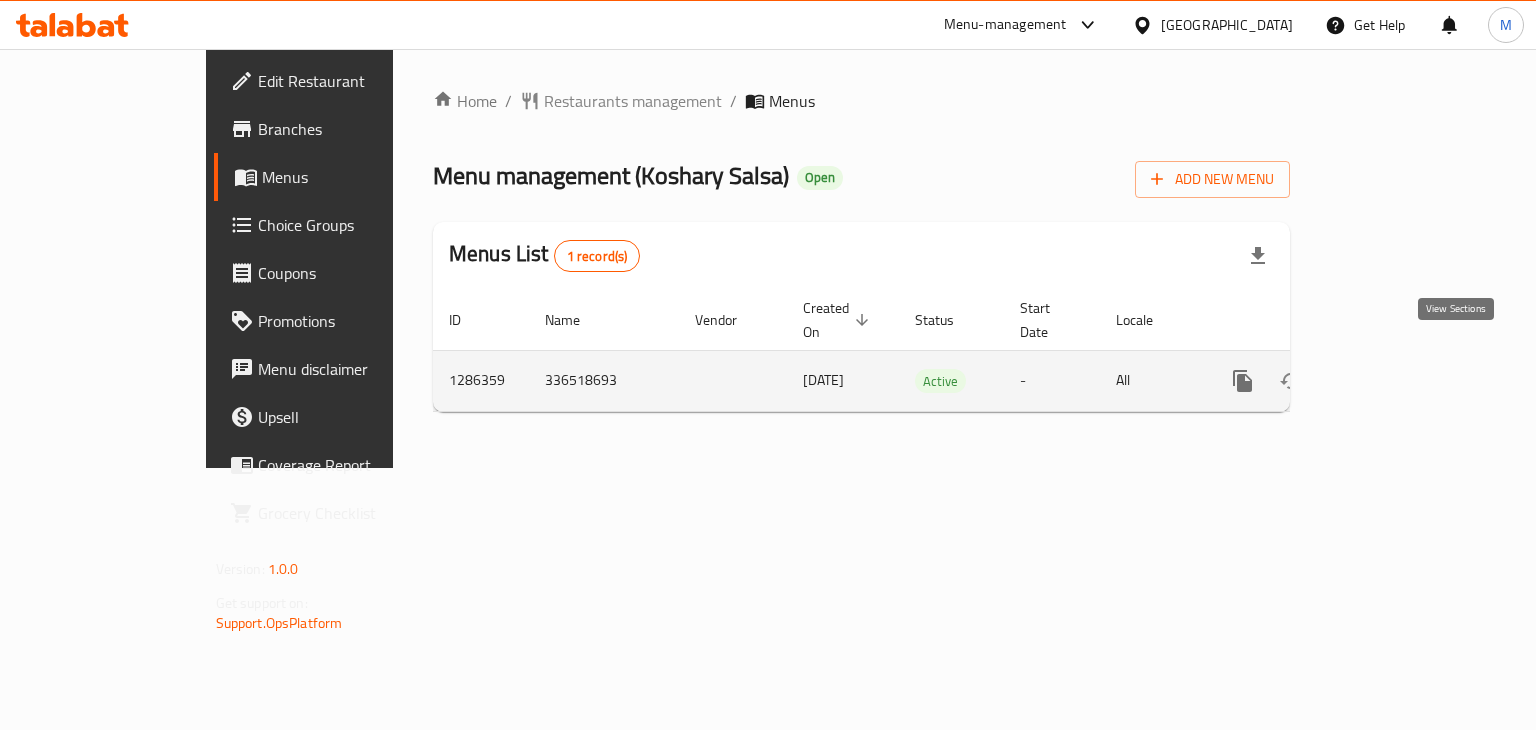 click 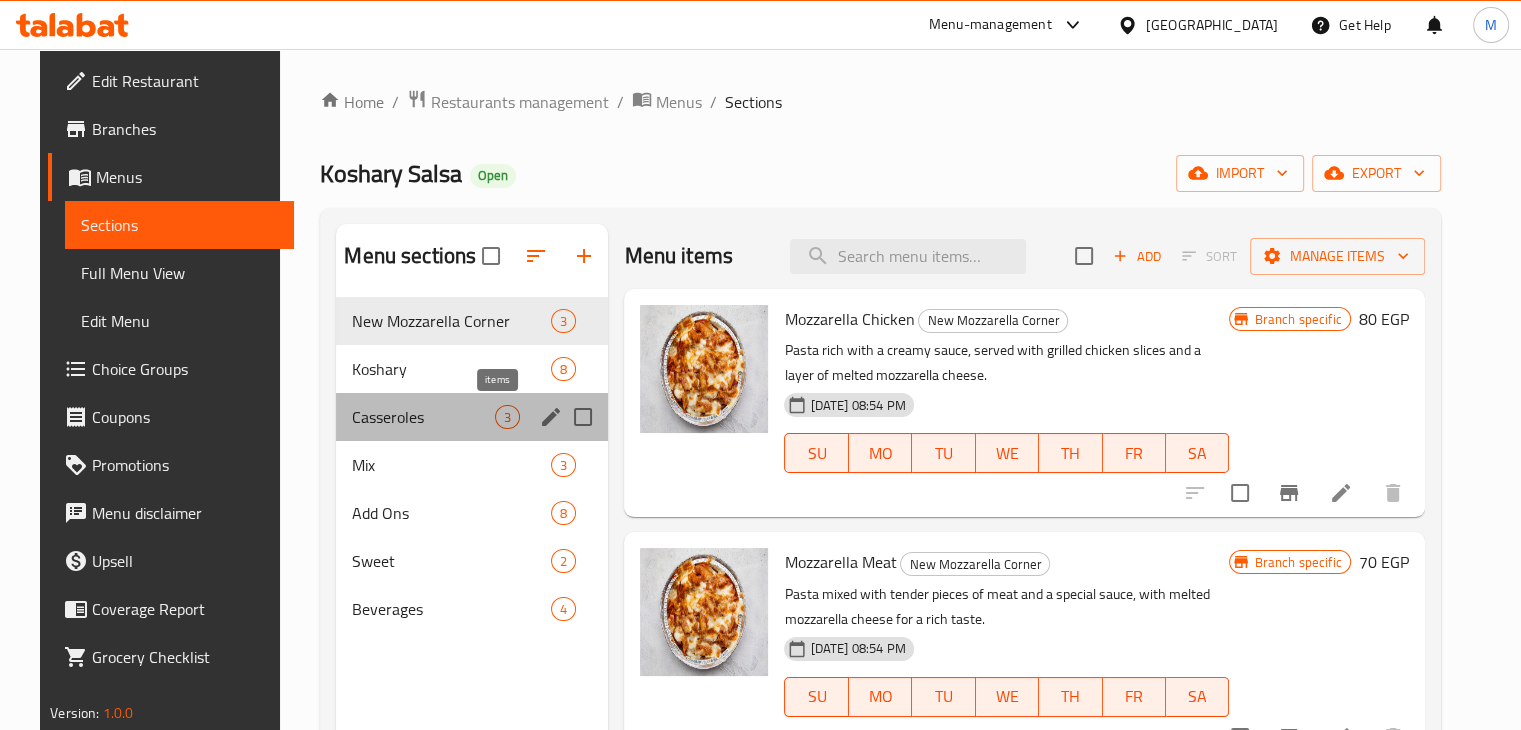 click on "3" at bounding box center (507, 417) 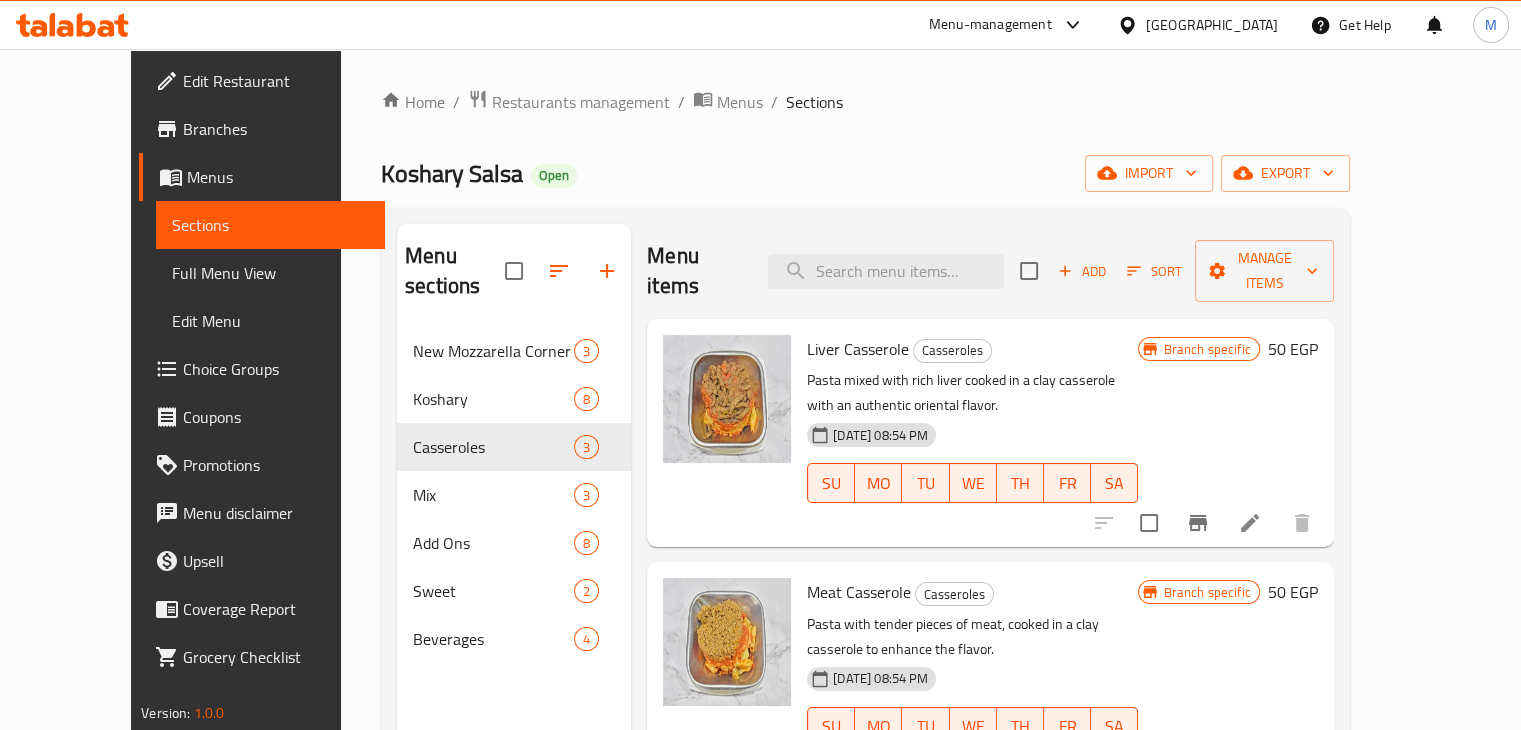 scroll, scrollTop: 0, scrollLeft: 0, axis: both 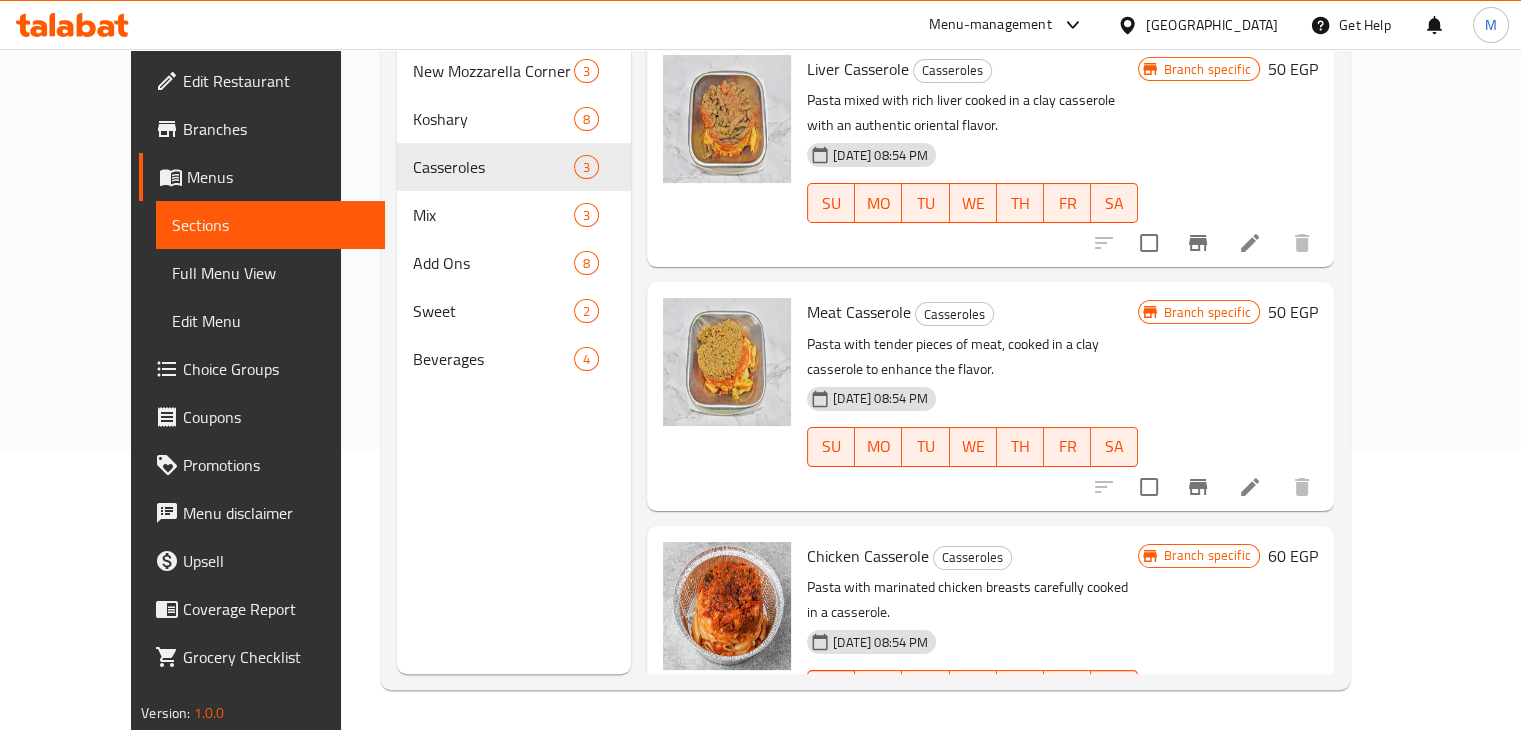 click 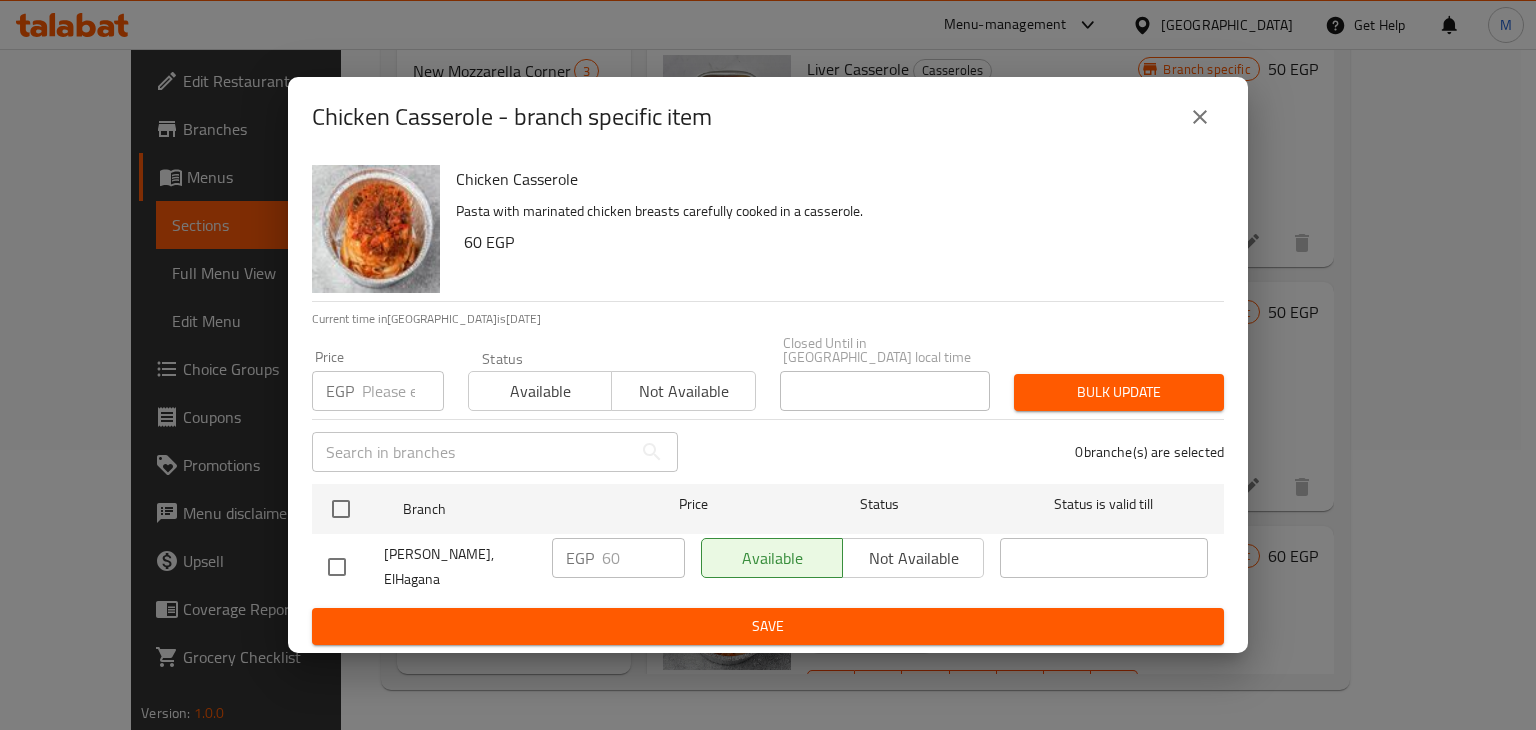 click at bounding box center [403, 391] 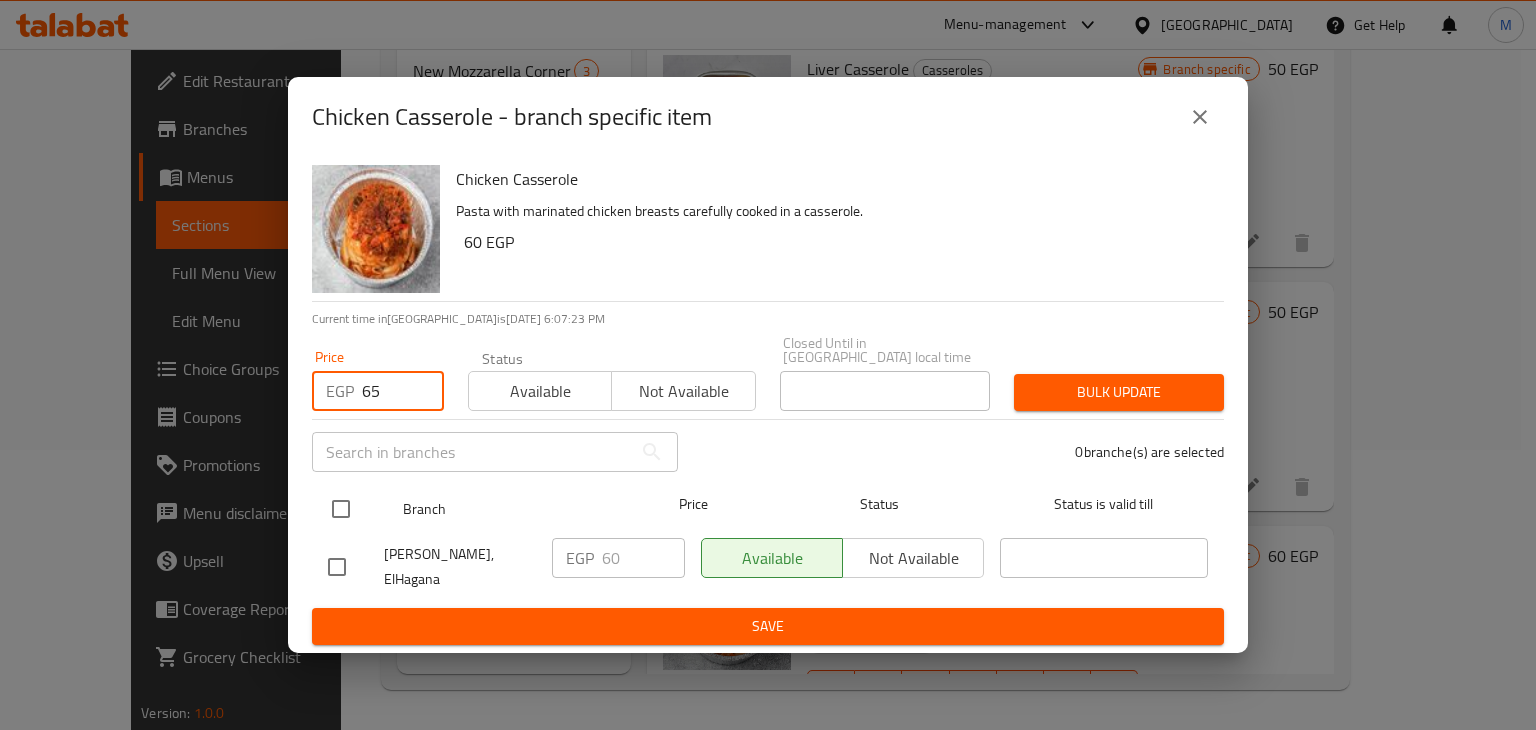 type on "65" 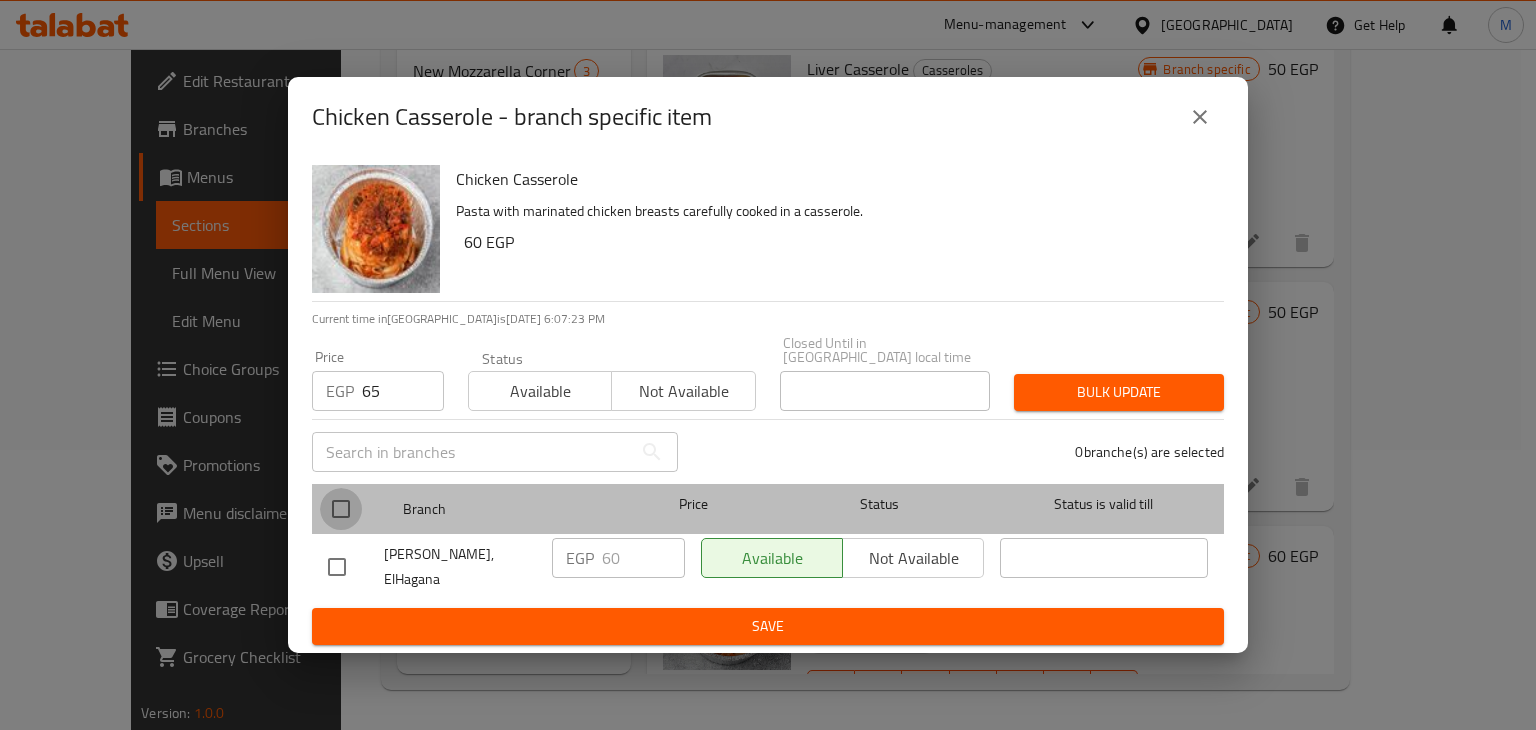 click at bounding box center (341, 509) 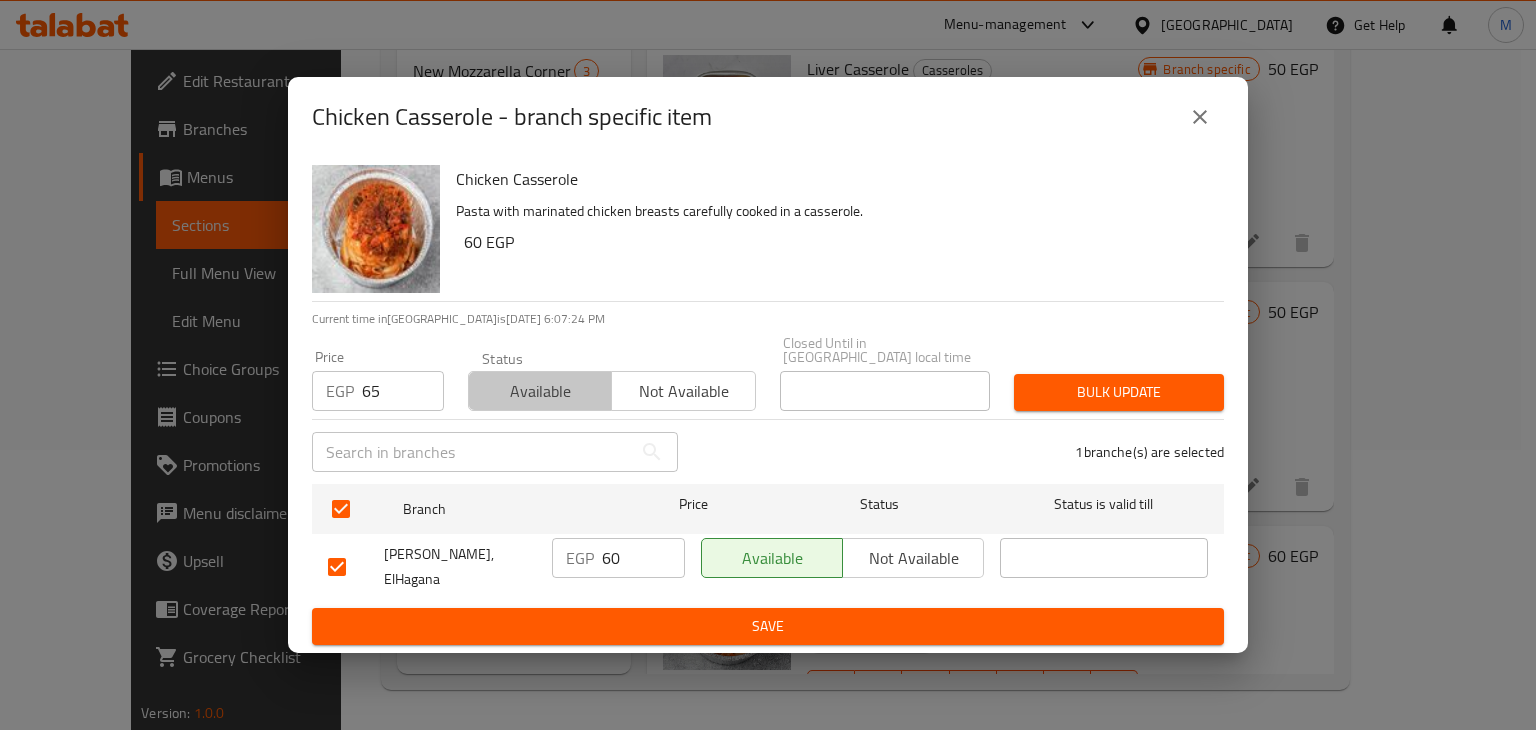 click on "Available" at bounding box center (540, 391) 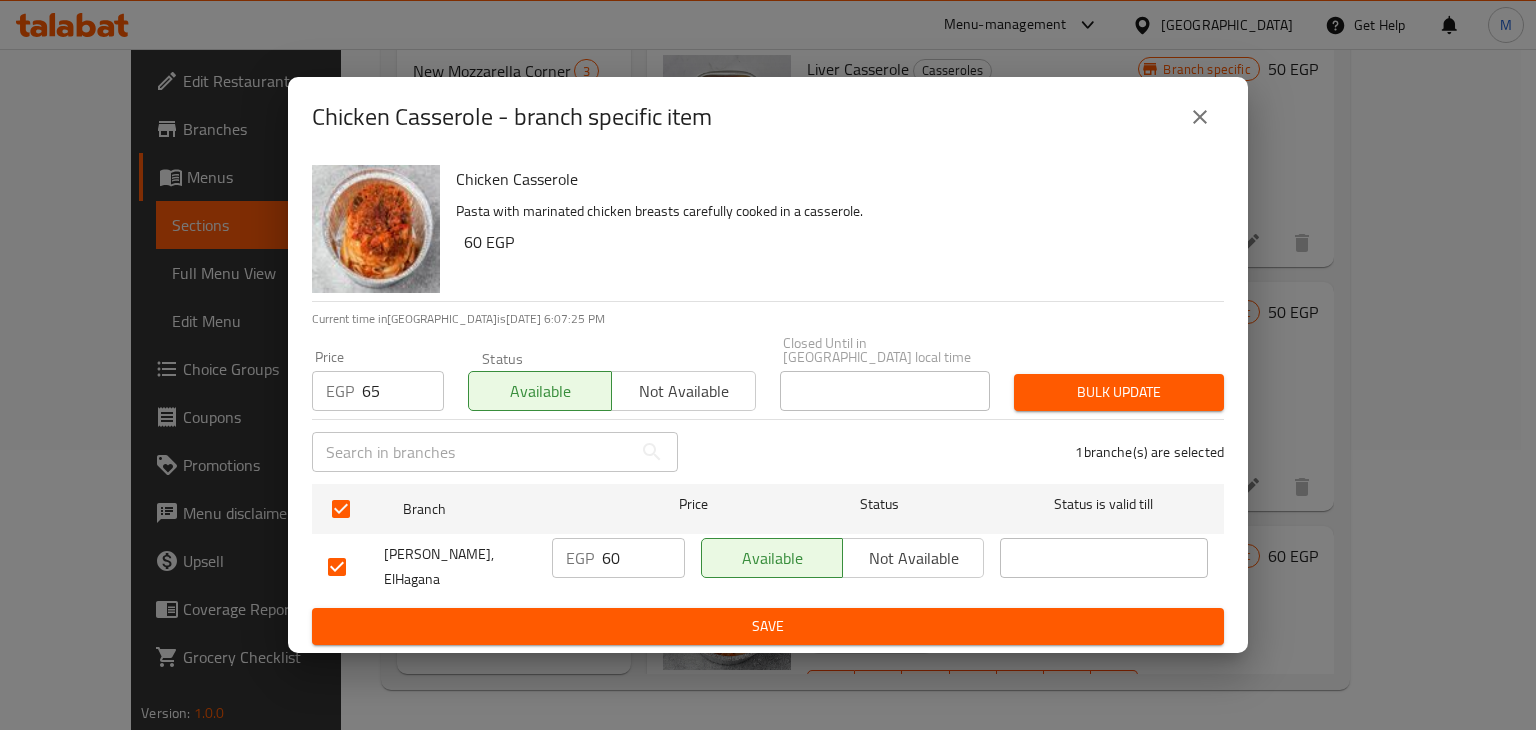 click on "Bulk update" at bounding box center [1119, 392] 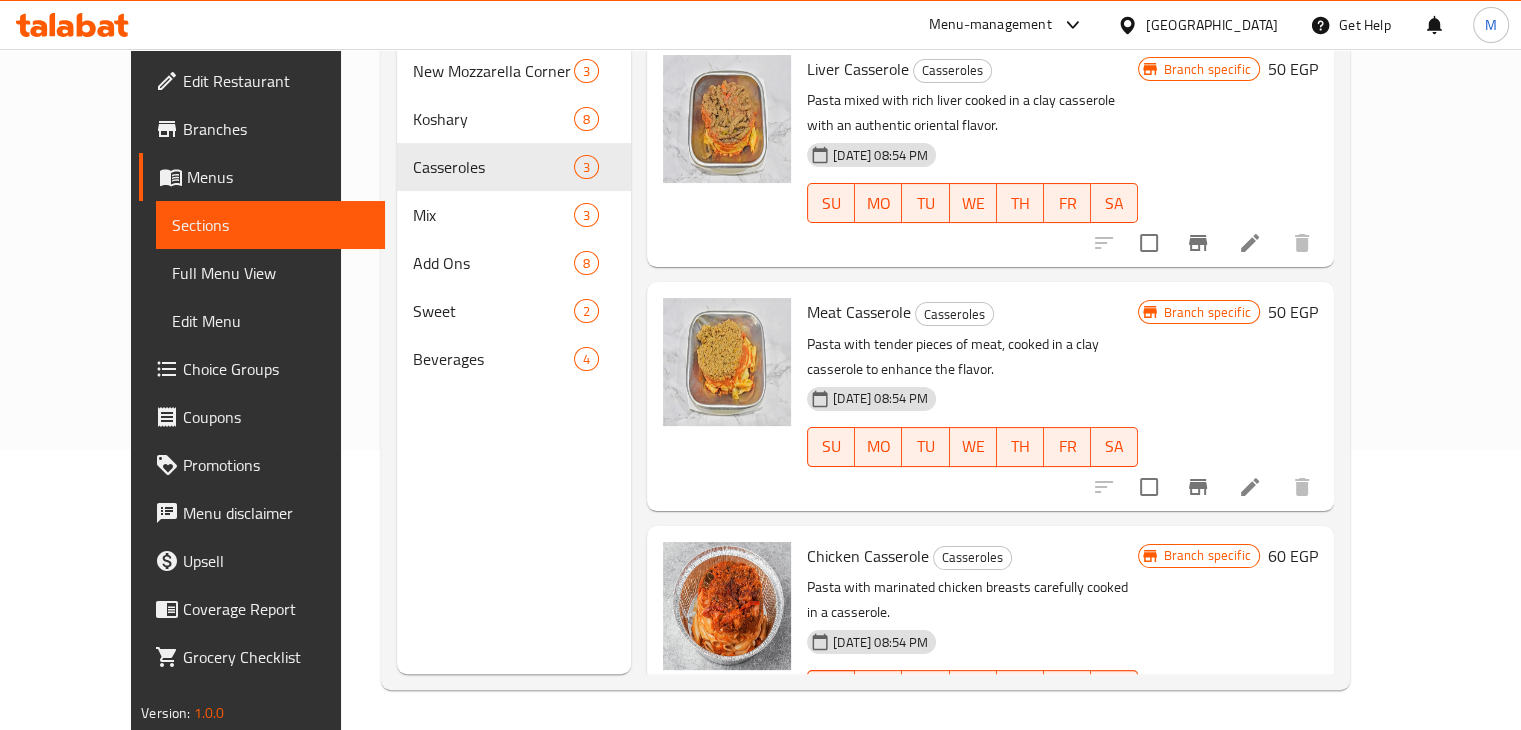 click 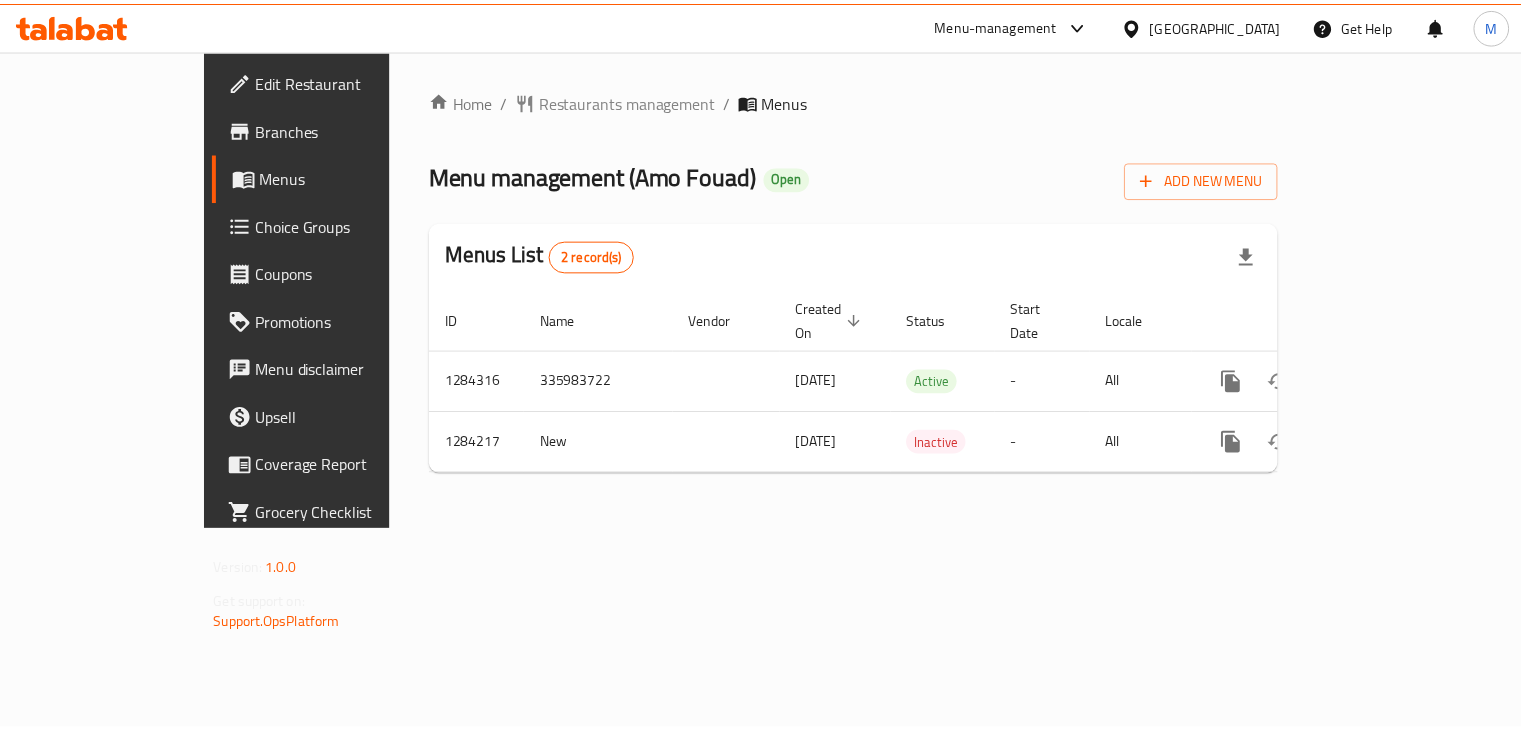 scroll, scrollTop: 0, scrollLeft: 0, axis: both 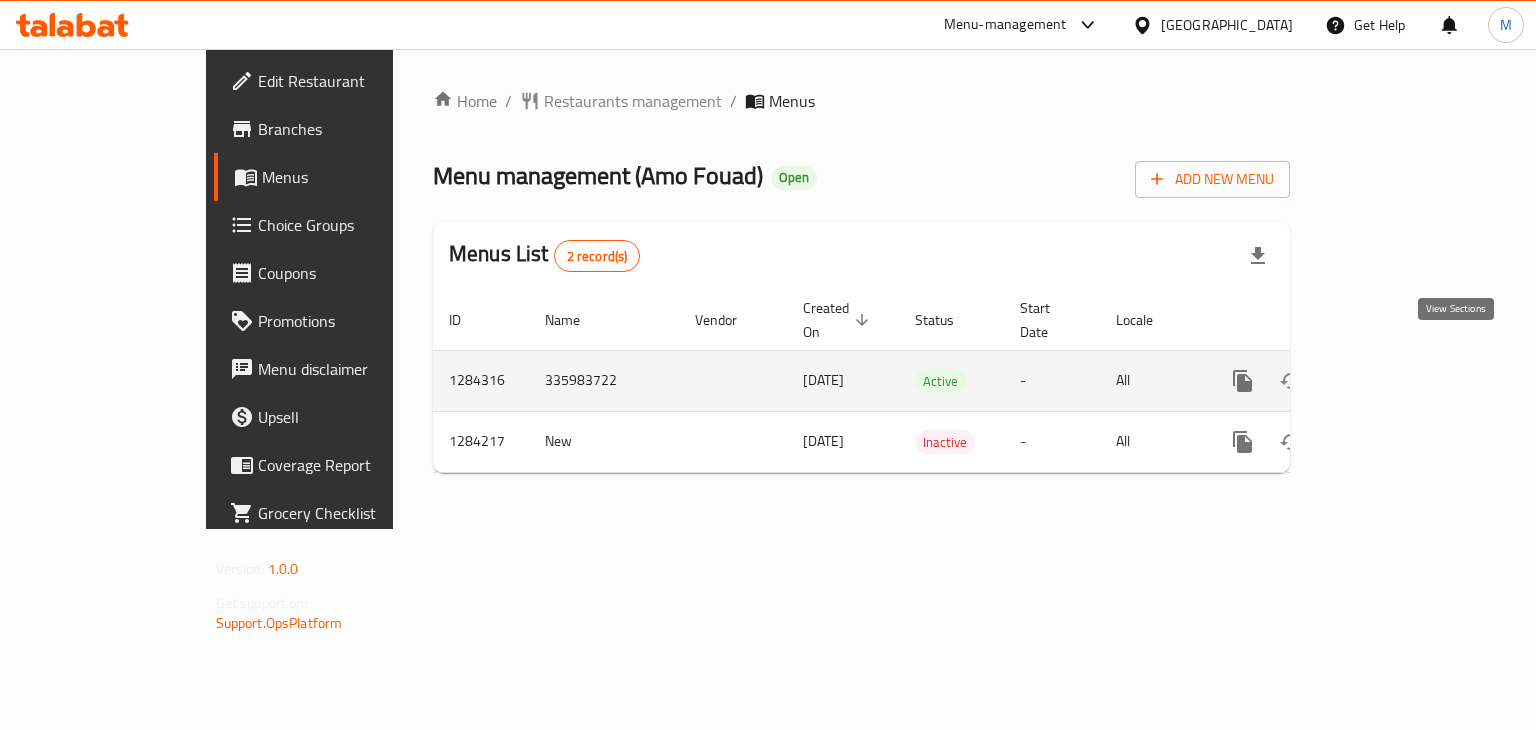 click 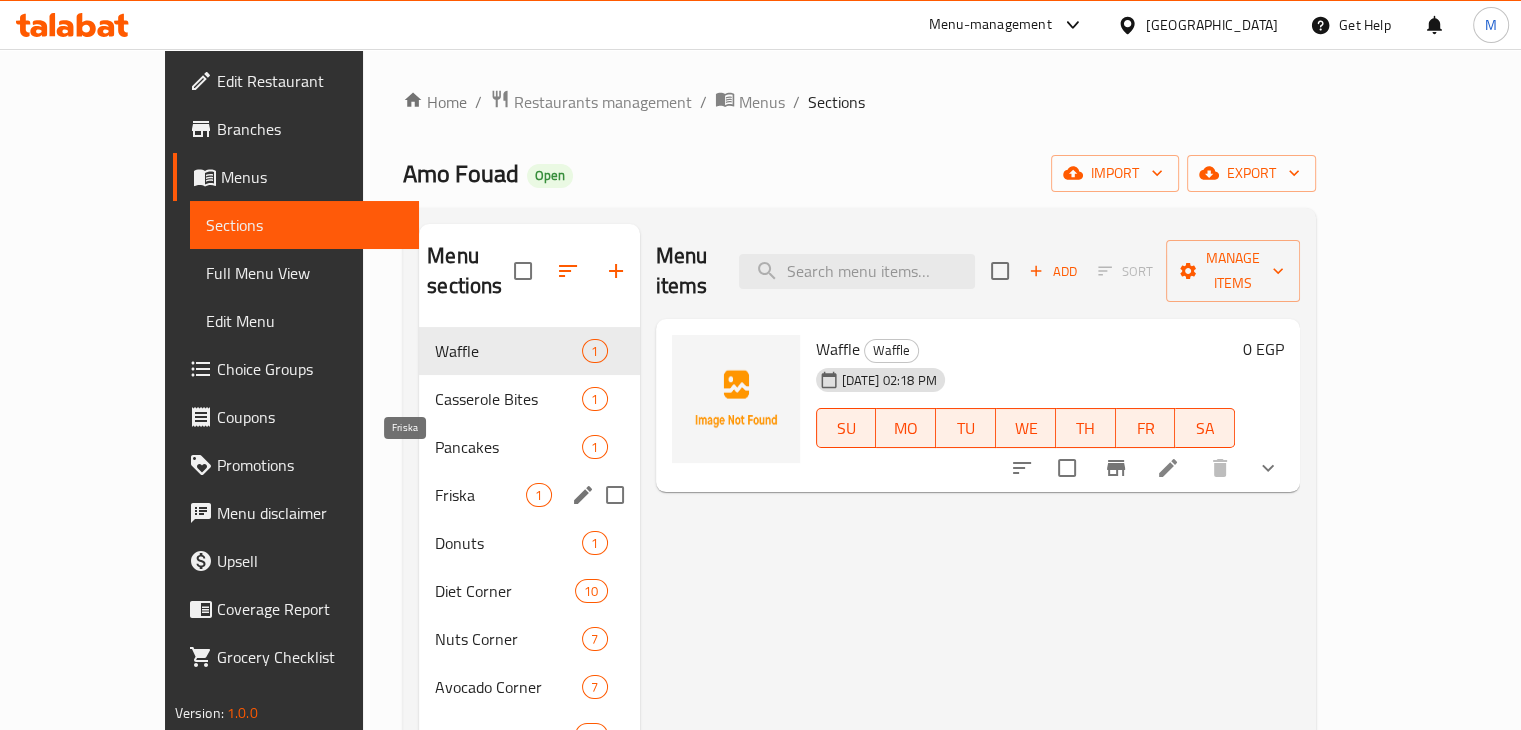 click on "Friska 1" at bounding box center (529, 495) 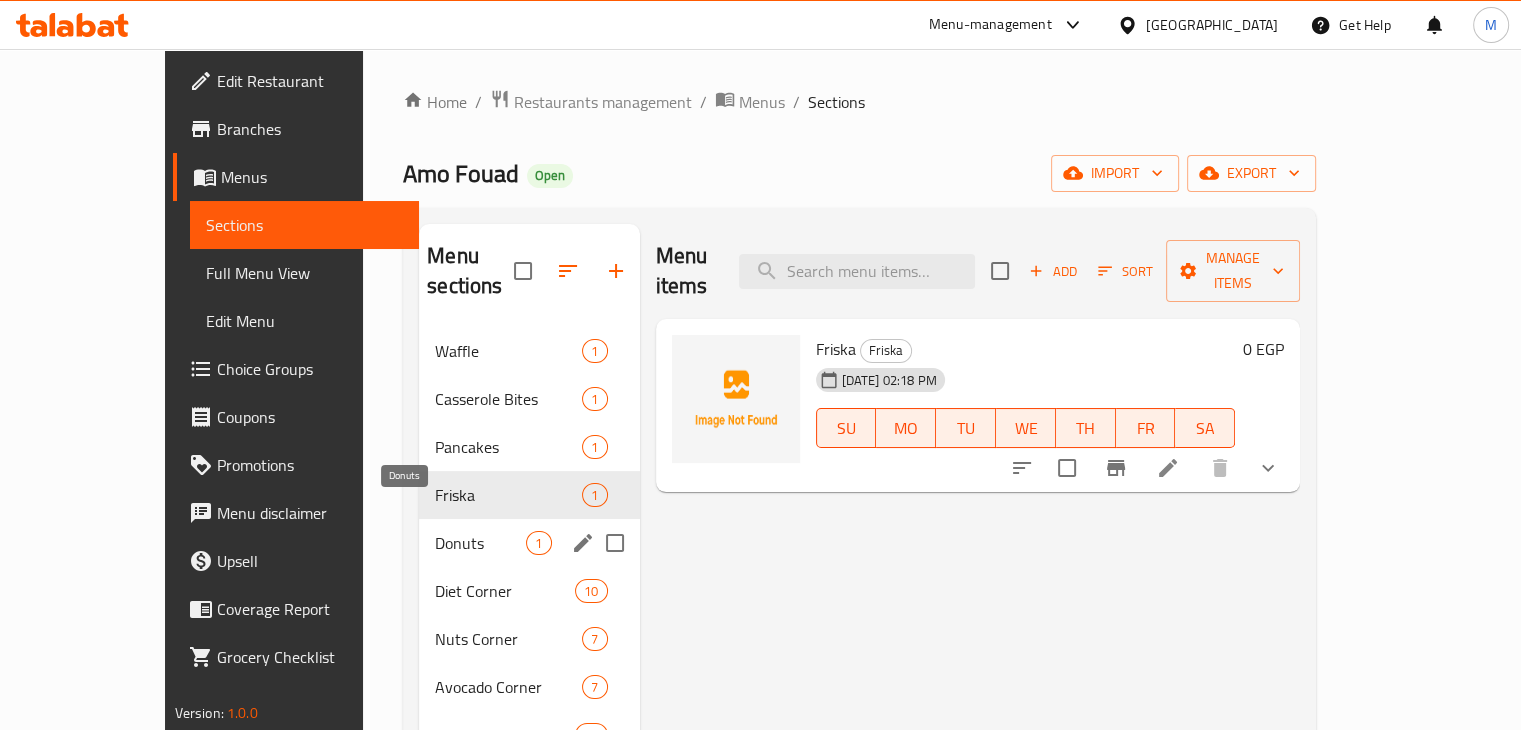 click on "Donuts" at bounding box center (480, 543) 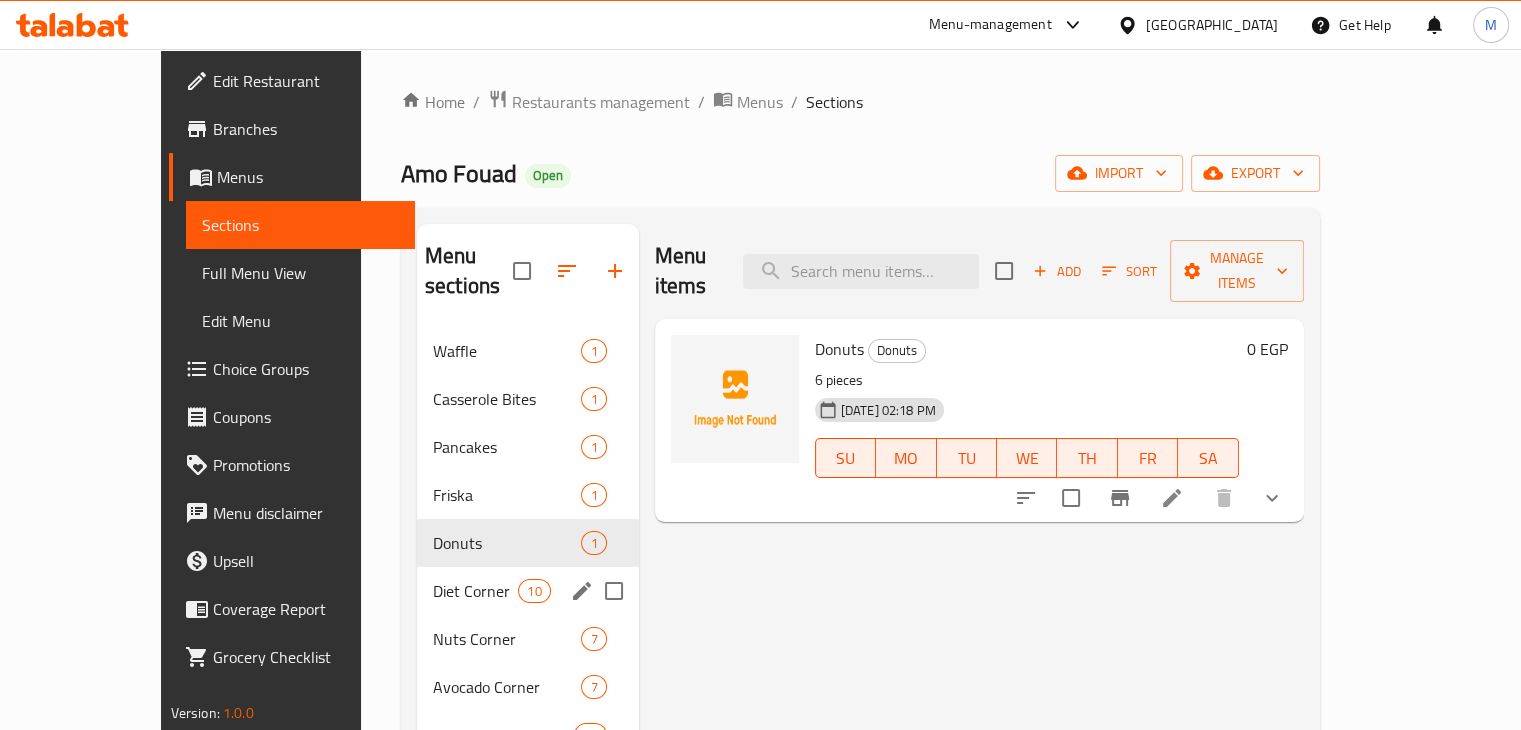click on "Diet Corner 10" at bounding box center (528, 591) 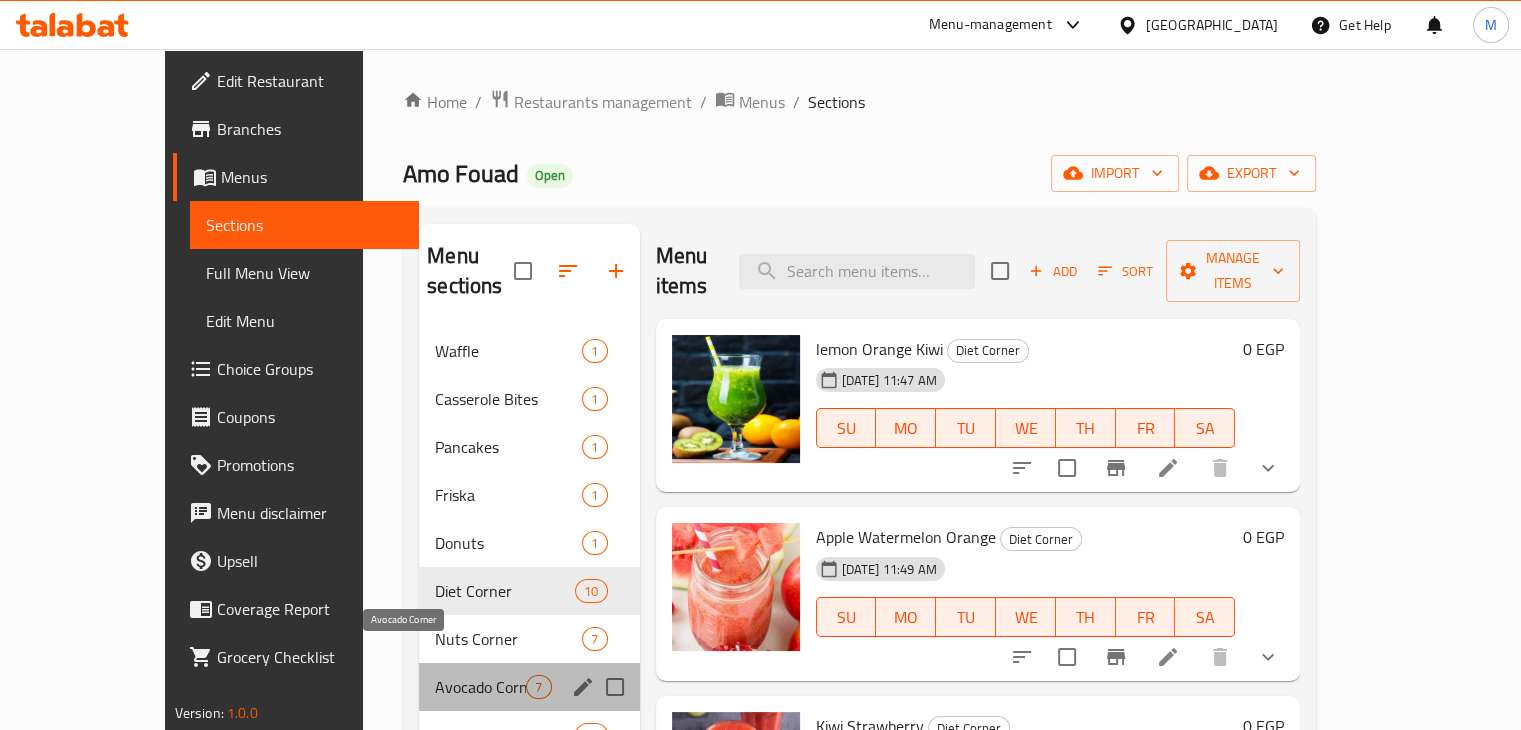 click on "Avocado Corner" at bounding box center [480, 687] 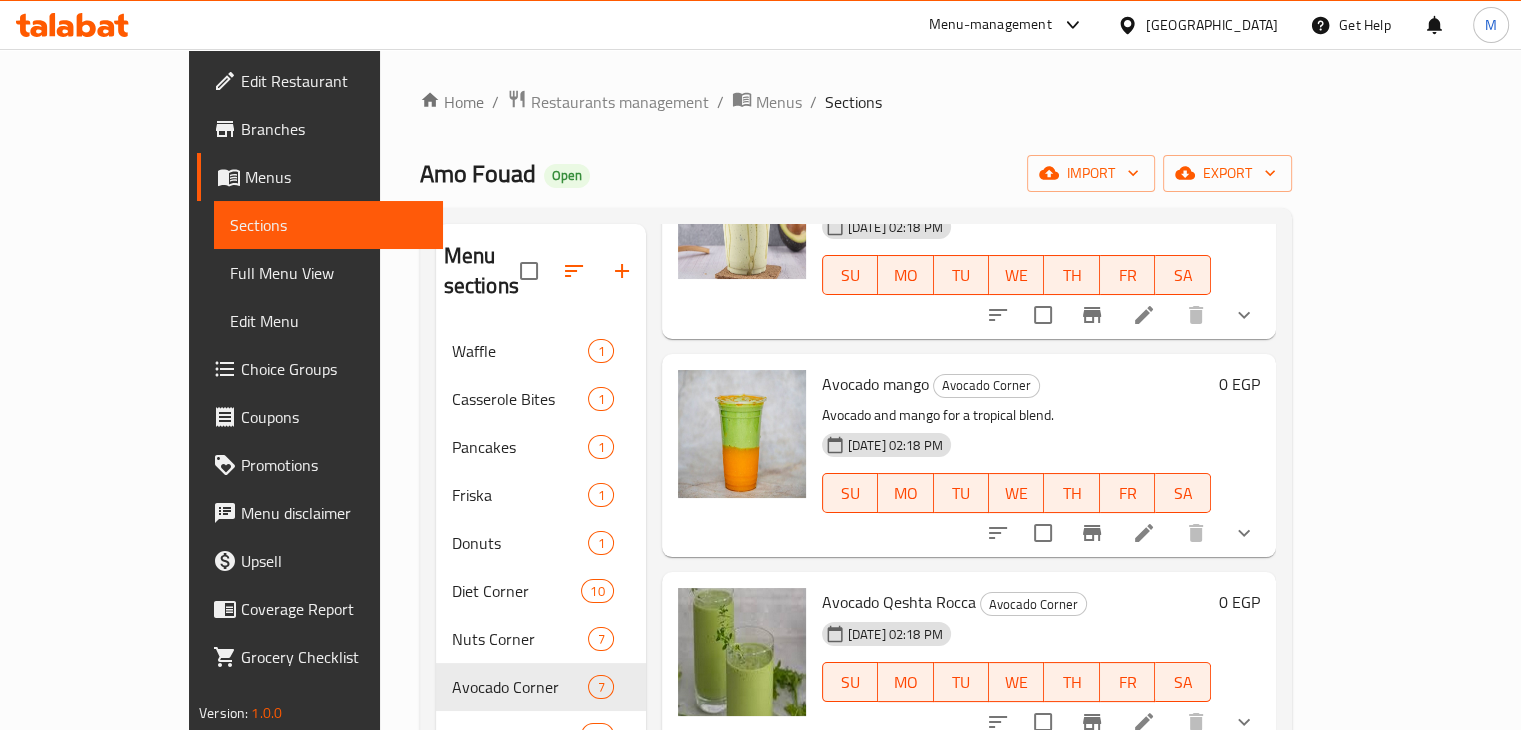 scroll, scrollTop: 412, scrollLeft: 0, axis: vertical 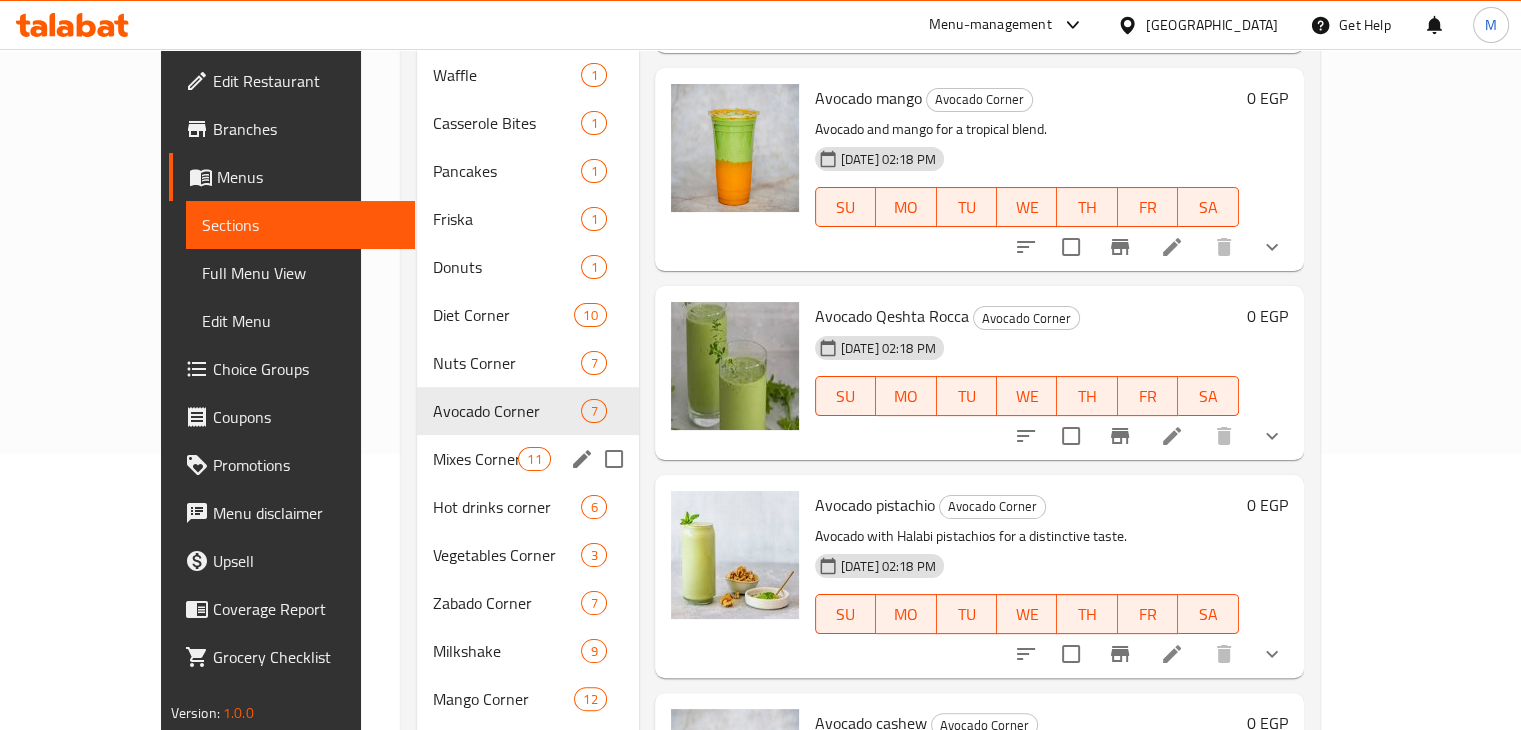 click on "Mixes Corner" at bounding box center (475, 459) 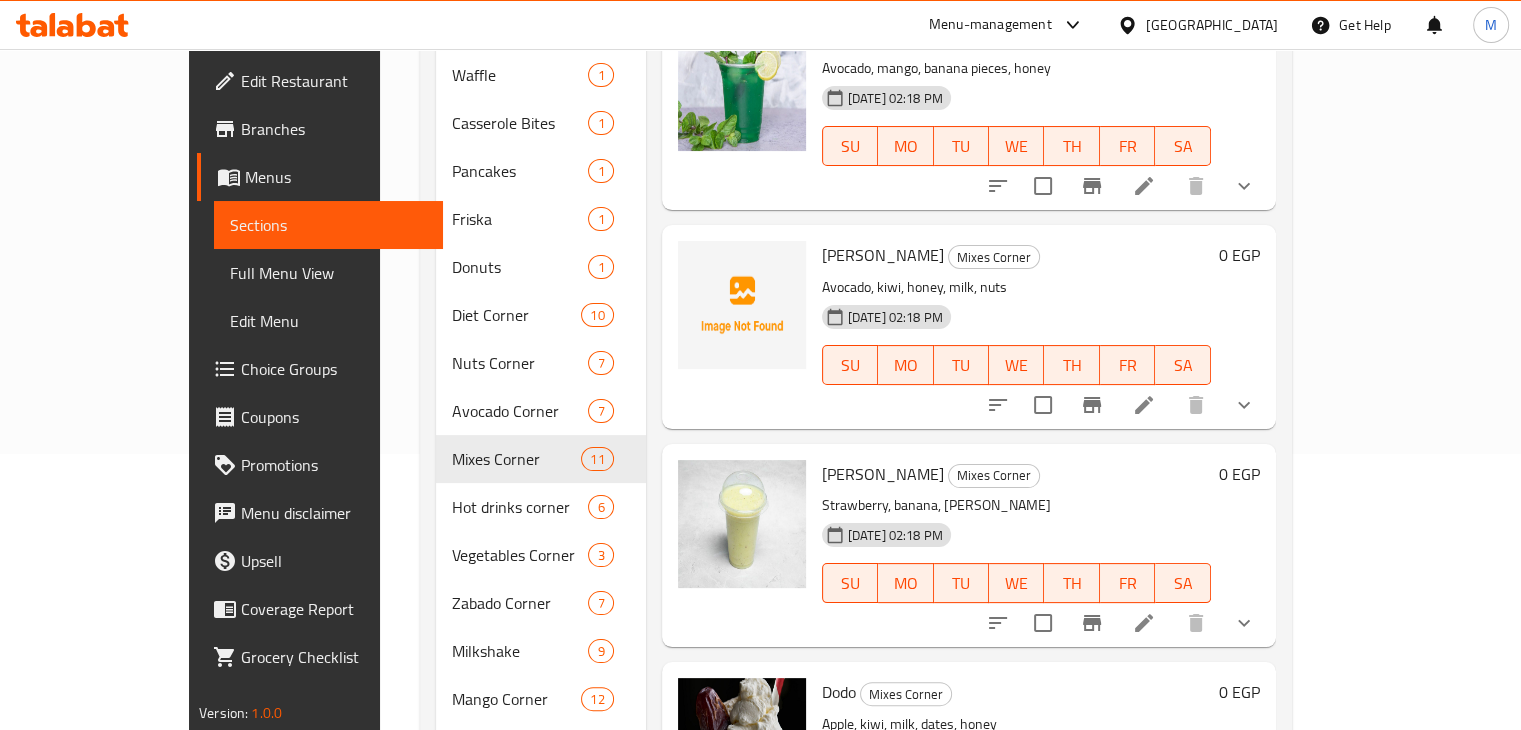 scroll, scrollTop: 0, scrollLeft: 0, axis: both 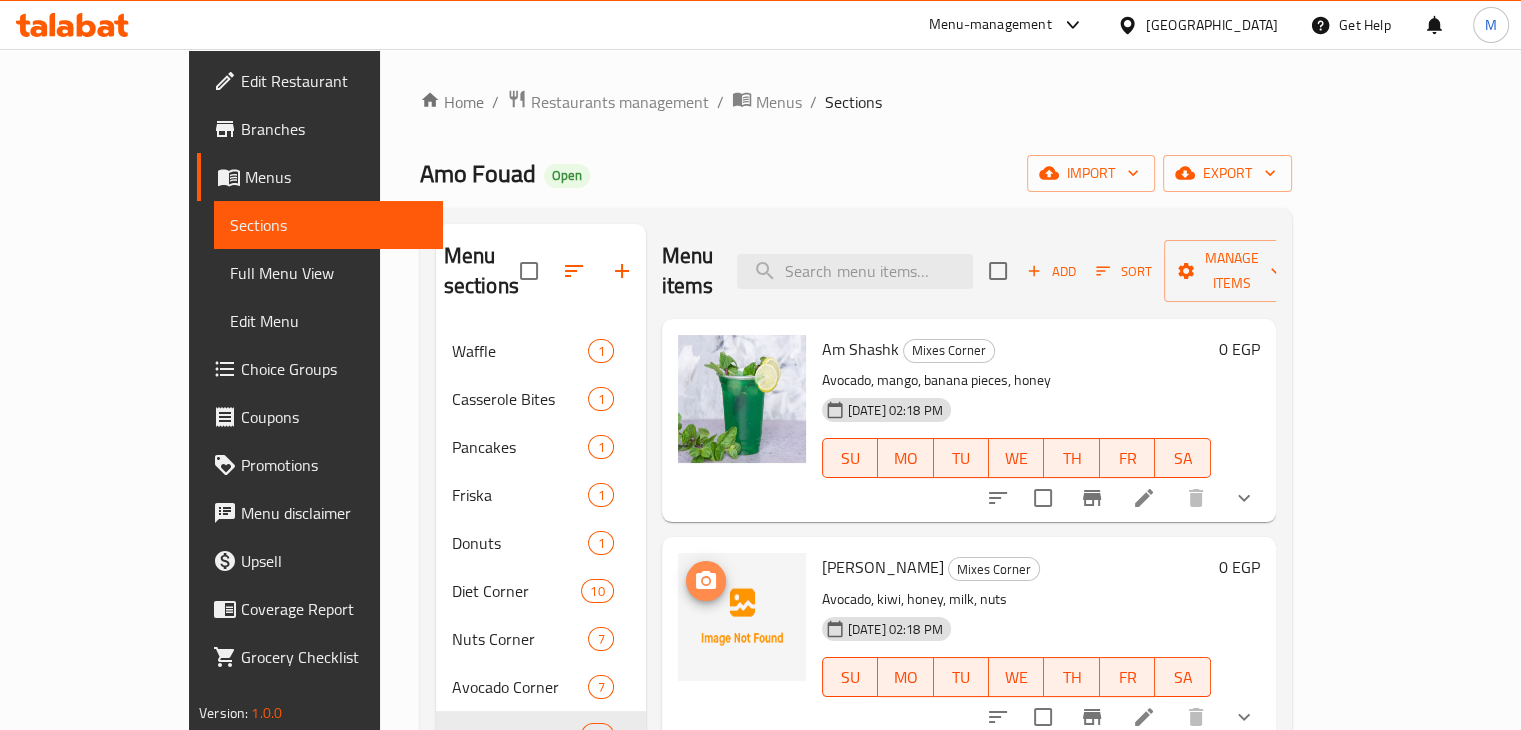 click 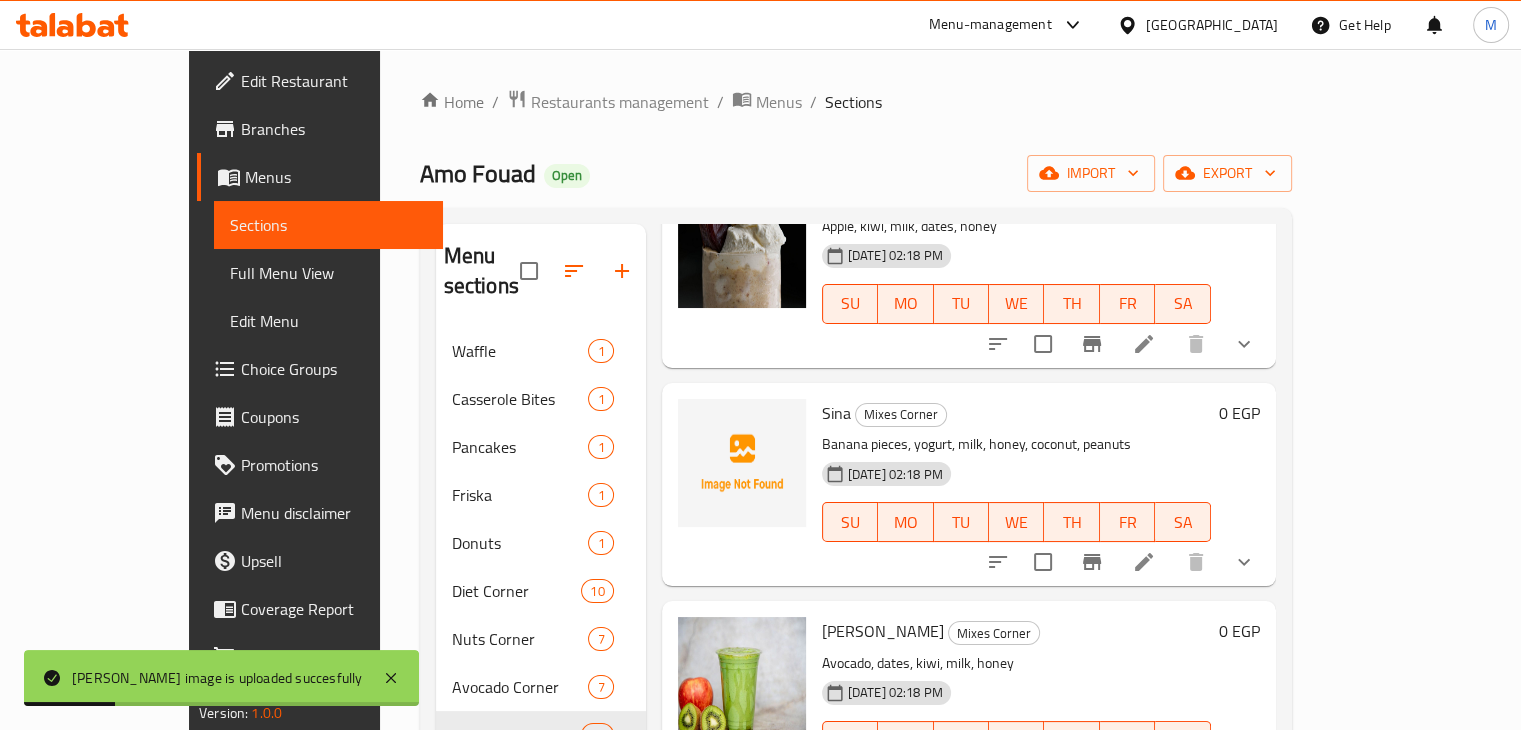 scroll, scrollTop: 812, scrollLeft: 0, axis: vertical 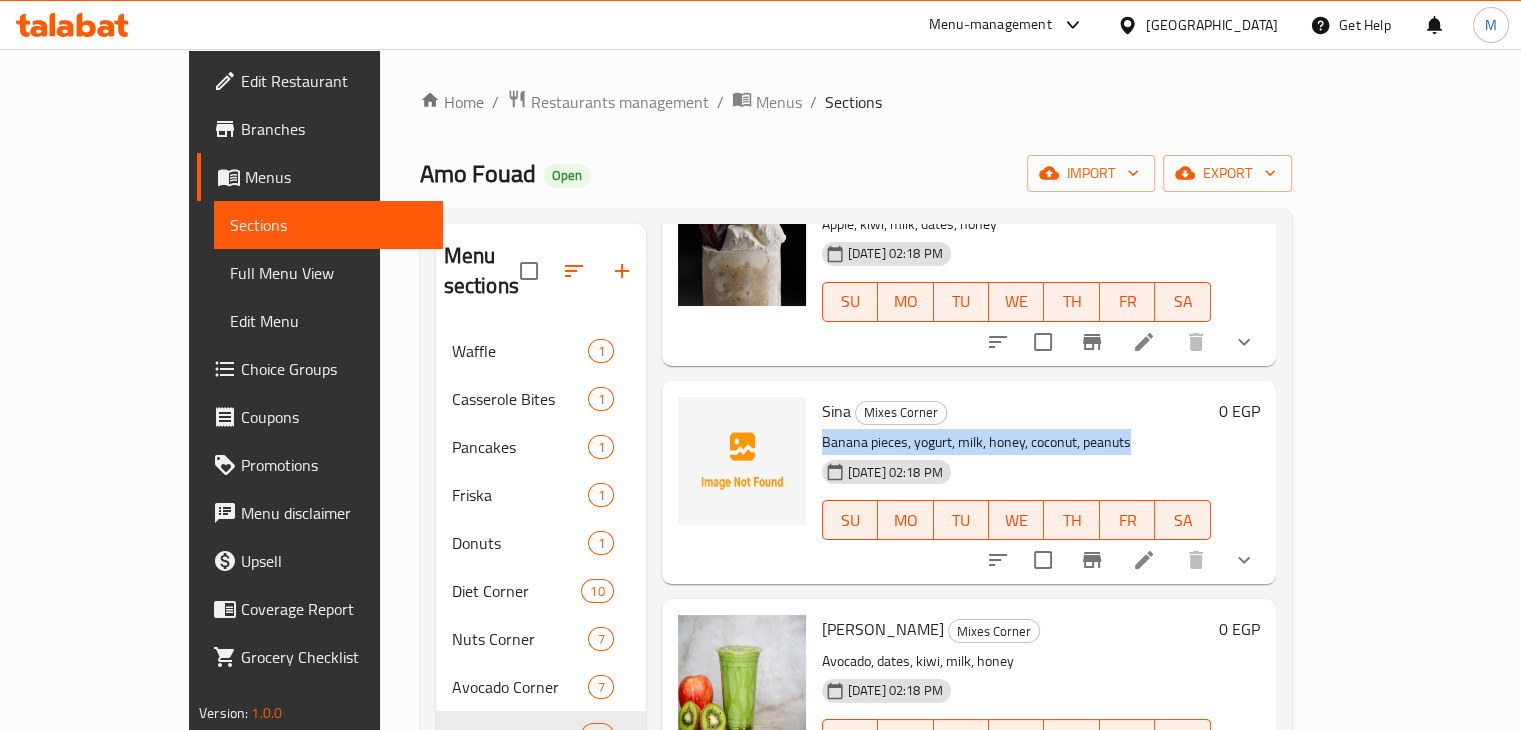 drag, startPoint x: 765, startPoint y: 415, endPoint x: 1086, endPoint y: 402, distance: 321.26312 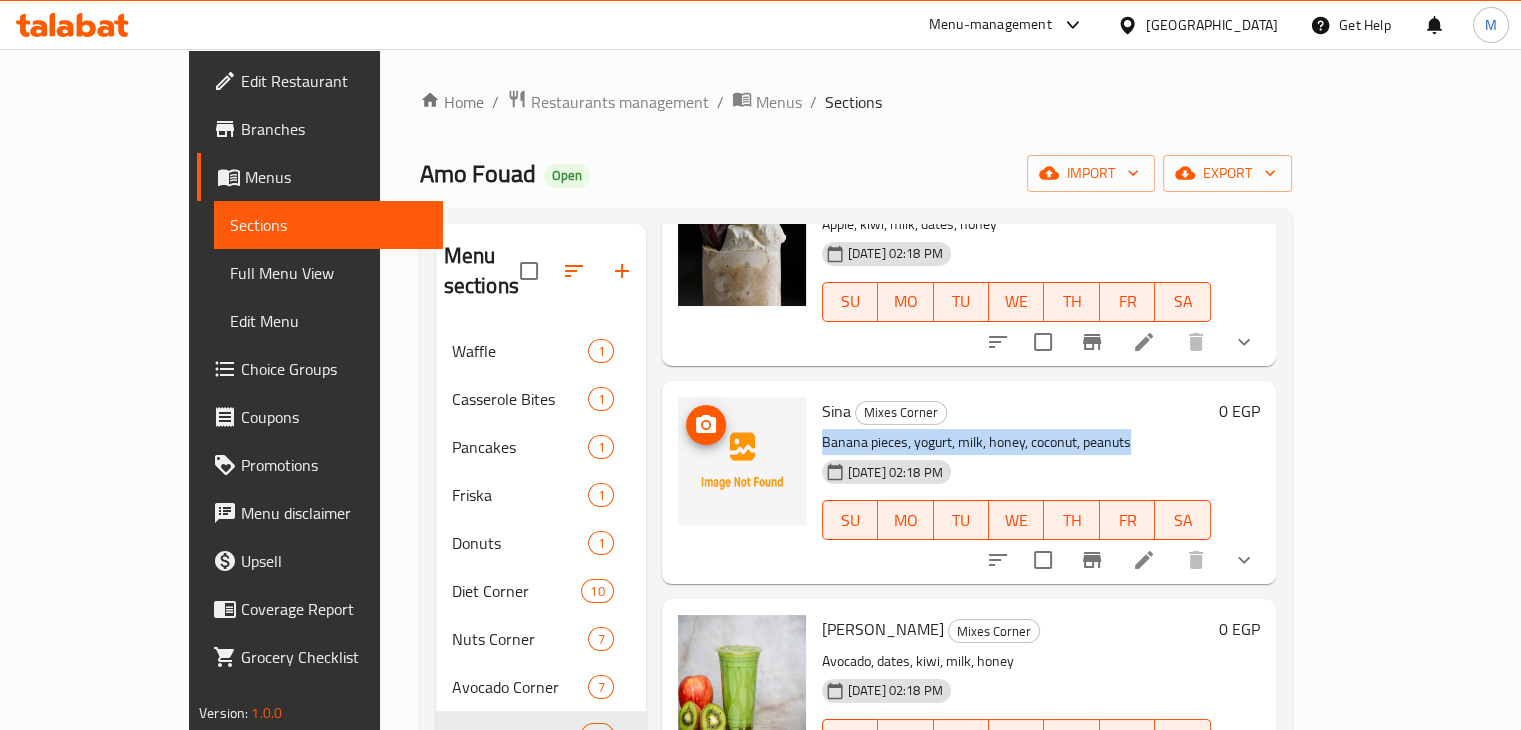 click 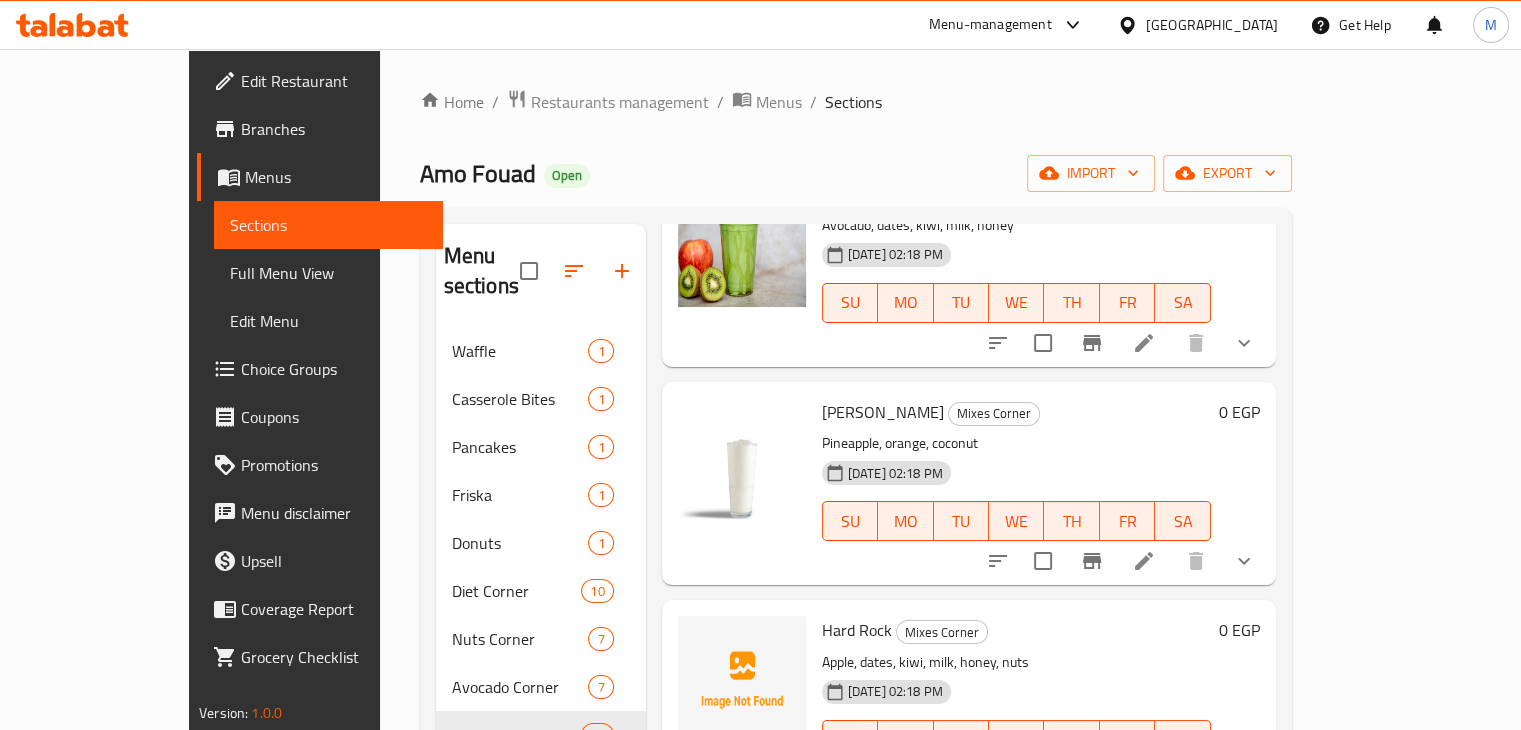 scroll, scrollTop: 1316, scrollLeft: 0, axis: vertical 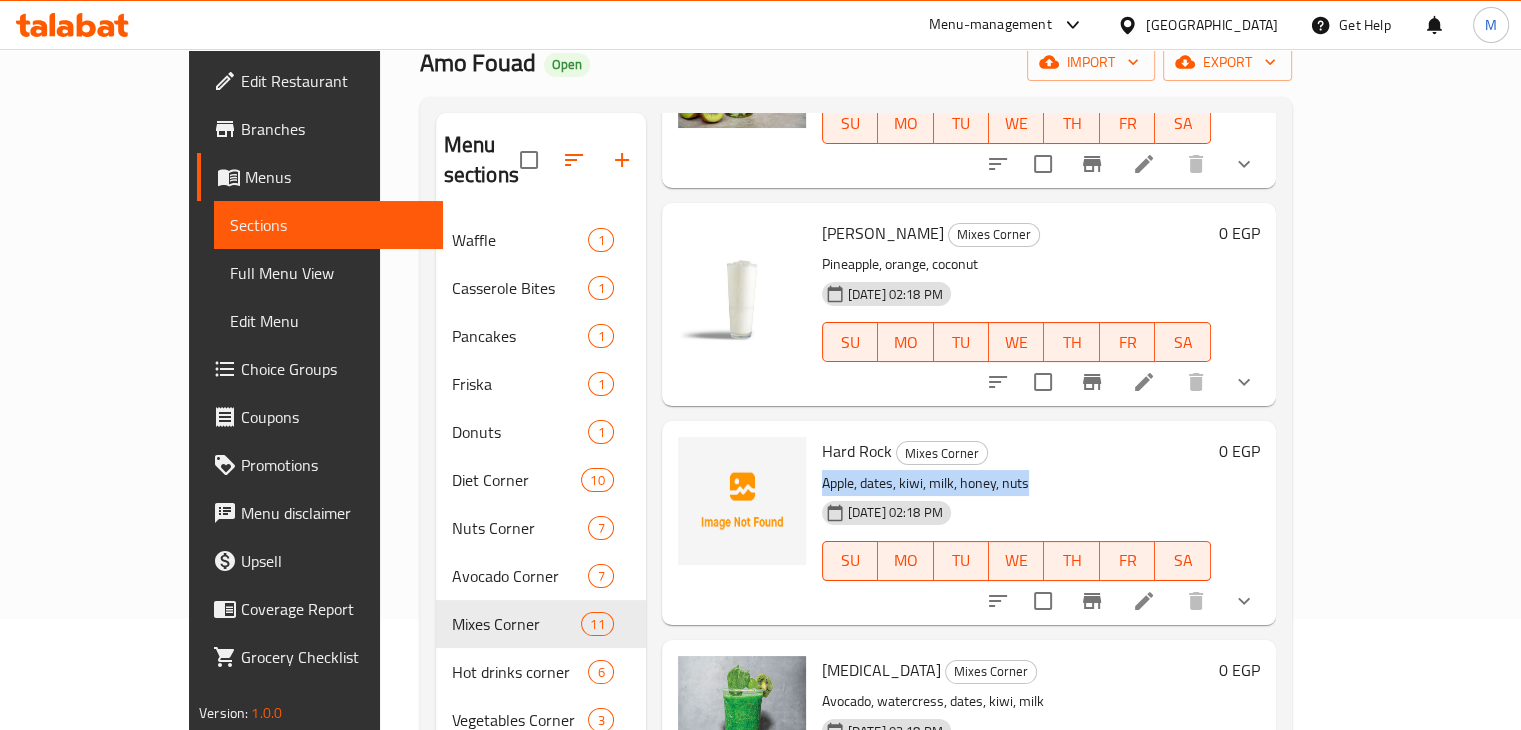 drag, startPoint x: 773, startPoint y: 450, endPoint x: 1066, endPoint y: 441, distance: 293.13818 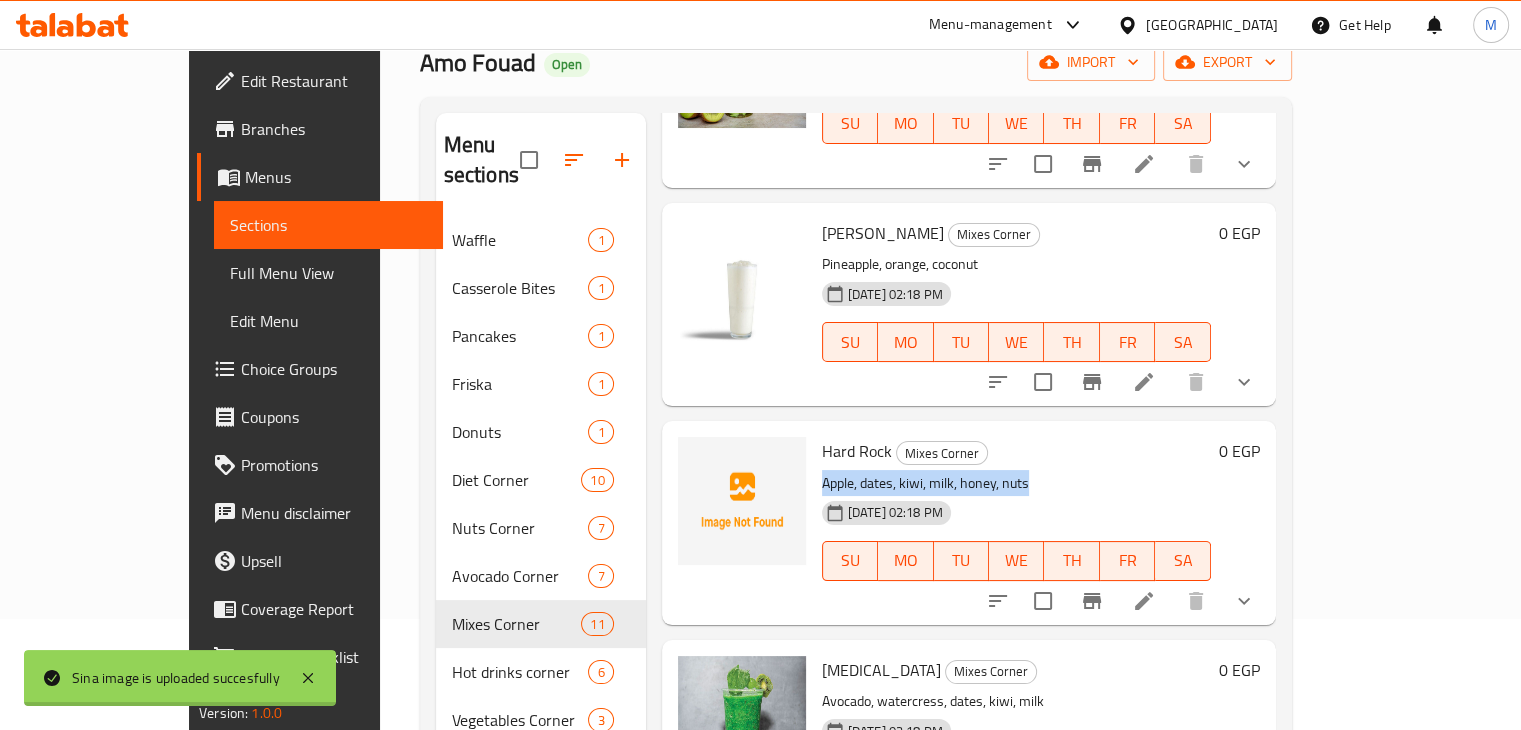 copy on "Apple, dates, kiwi, milk, honey, nuts" 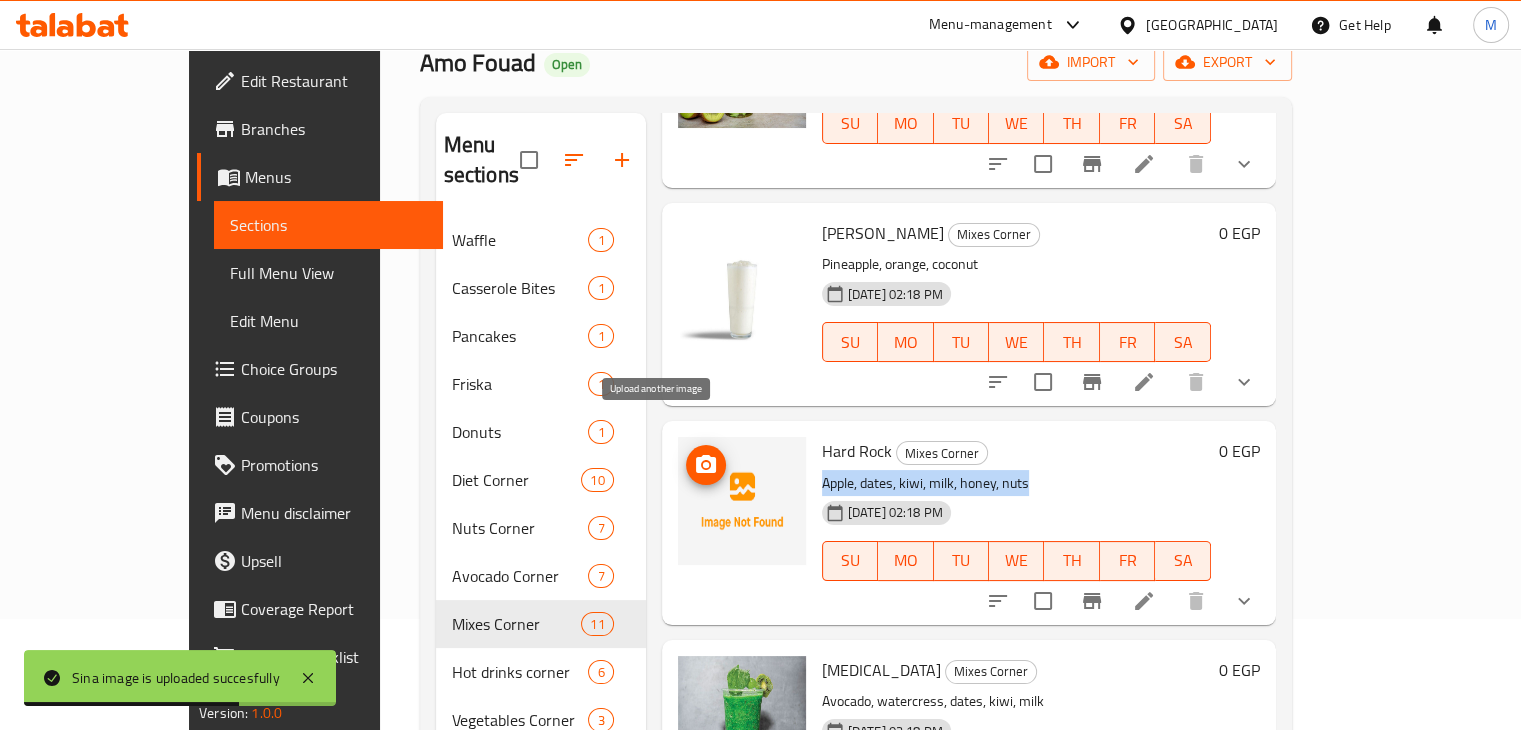 click at bounding box center (706, 465) 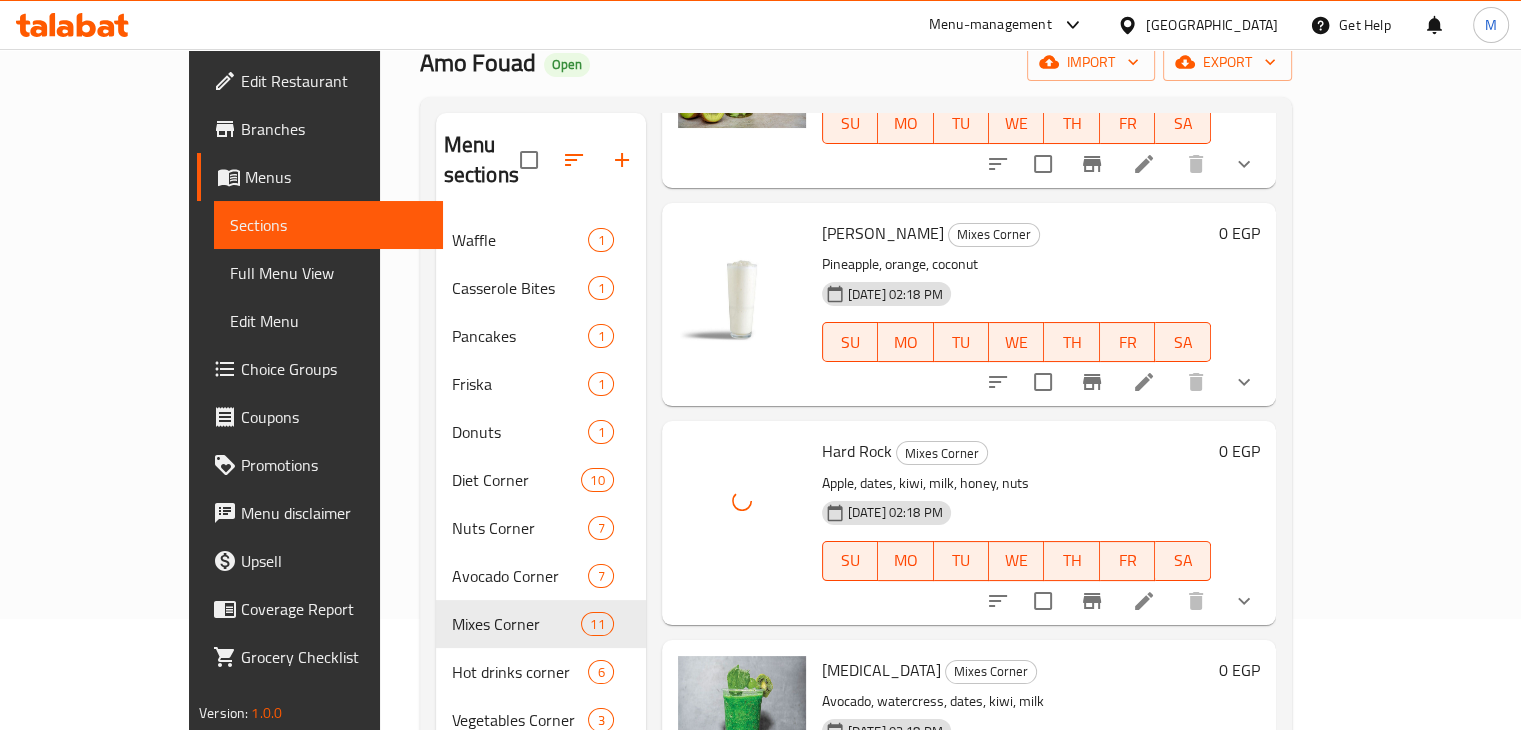 click on "[DATE] 02:18 PM SU MO TU WE TH FR SA" at bounding box center (1016, 547) 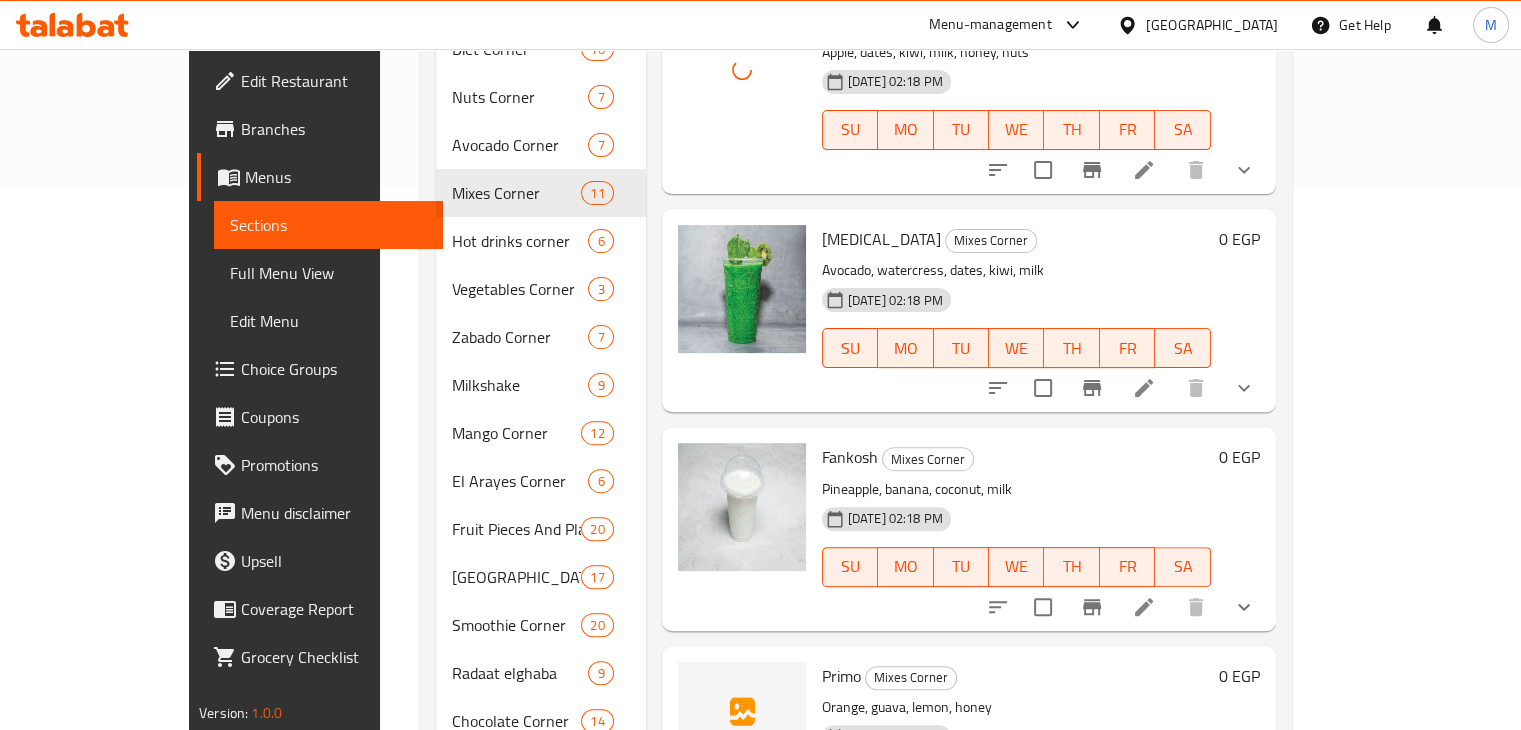 scroll, scrollTop: 687, scrollLeft: 0, axis: vertical 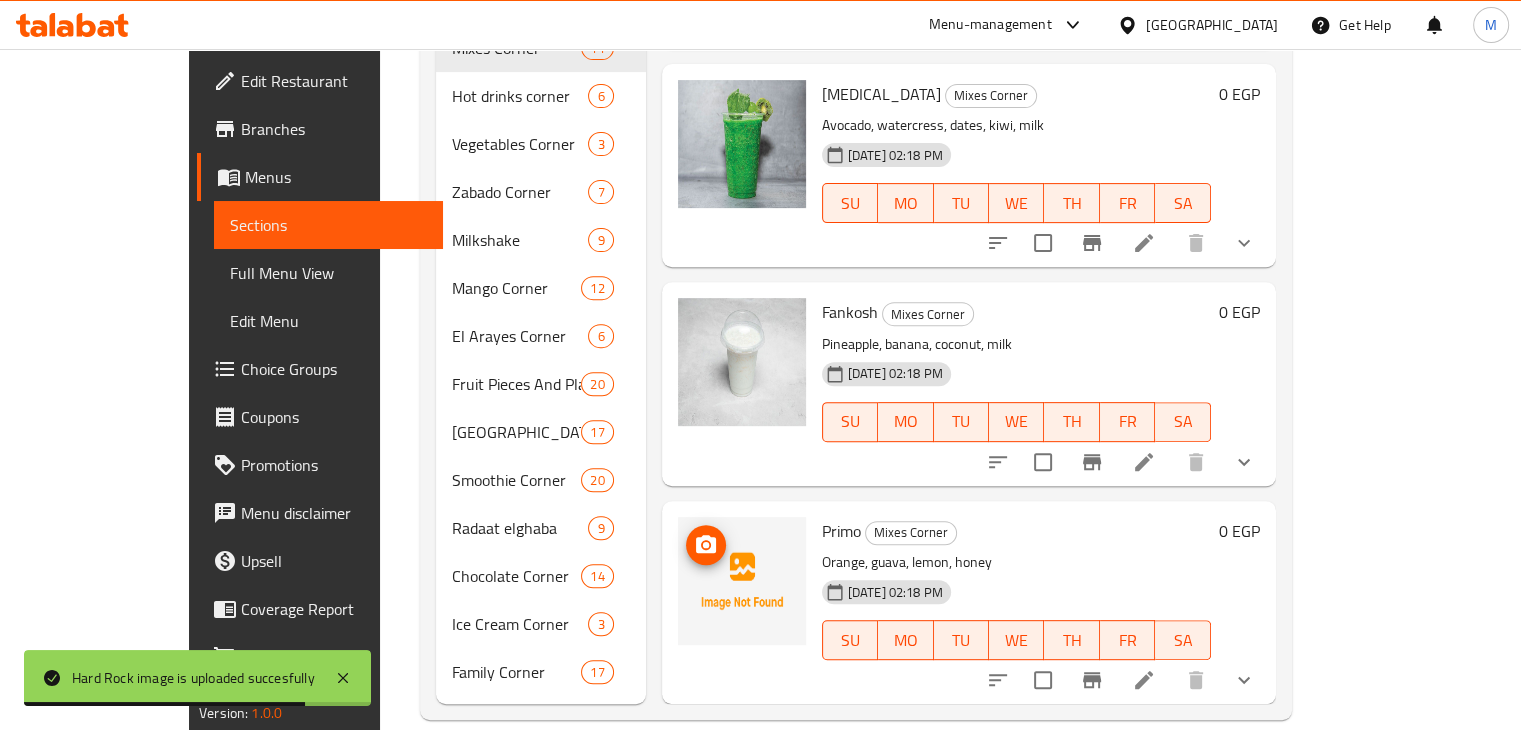 click 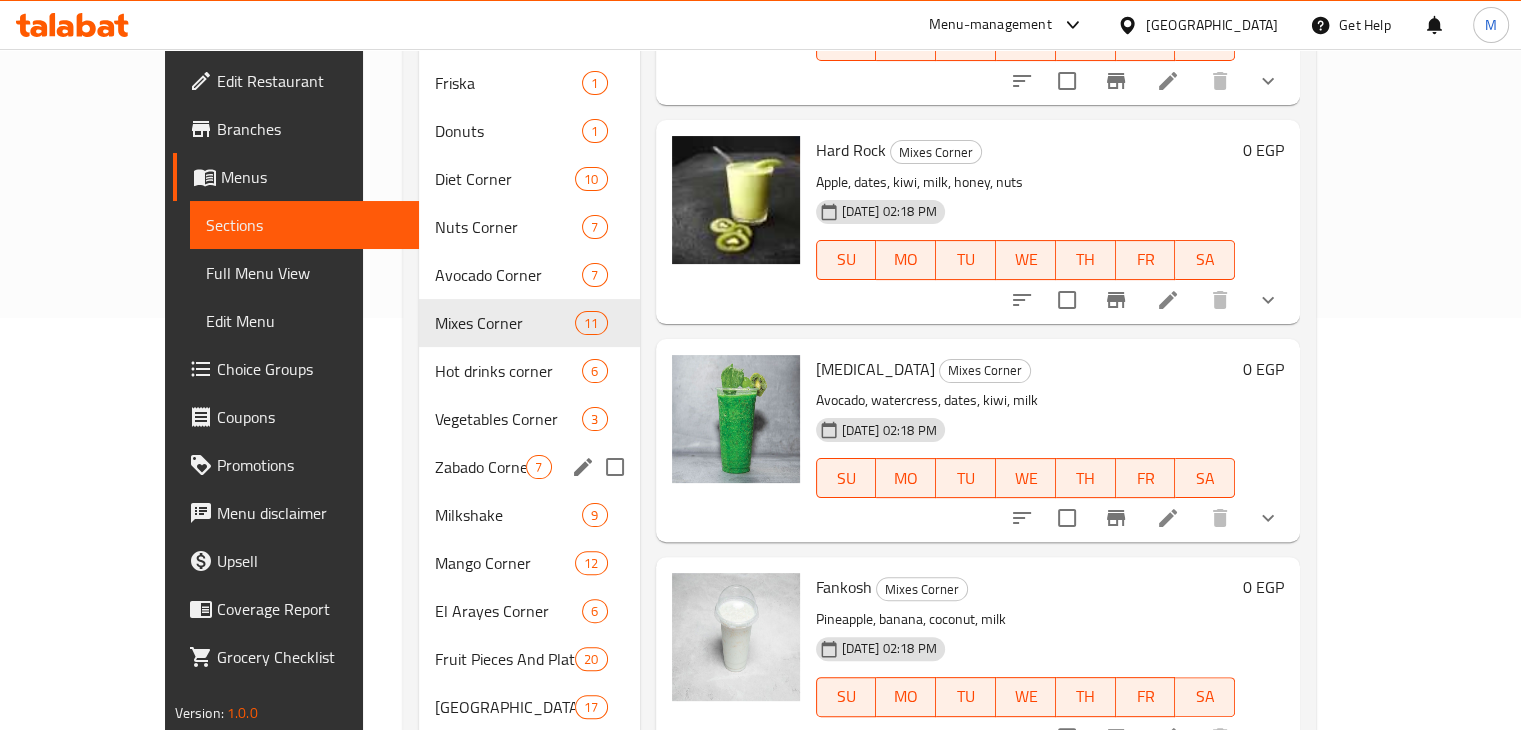 scroll, scrollTop: 411, scrollLeft: 0, axis: vertical 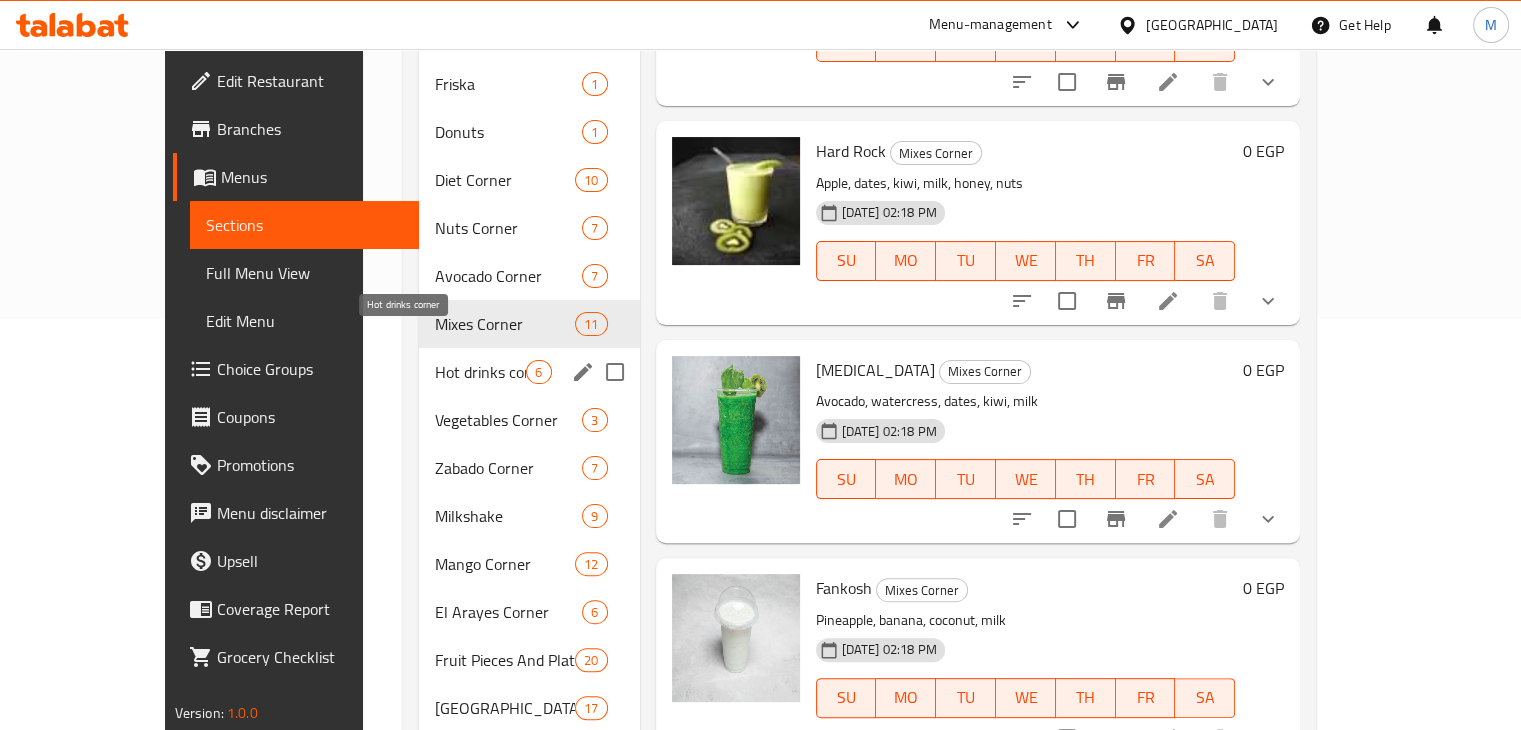 click on "Hot drinks corner" at bounding box center [480, 372] 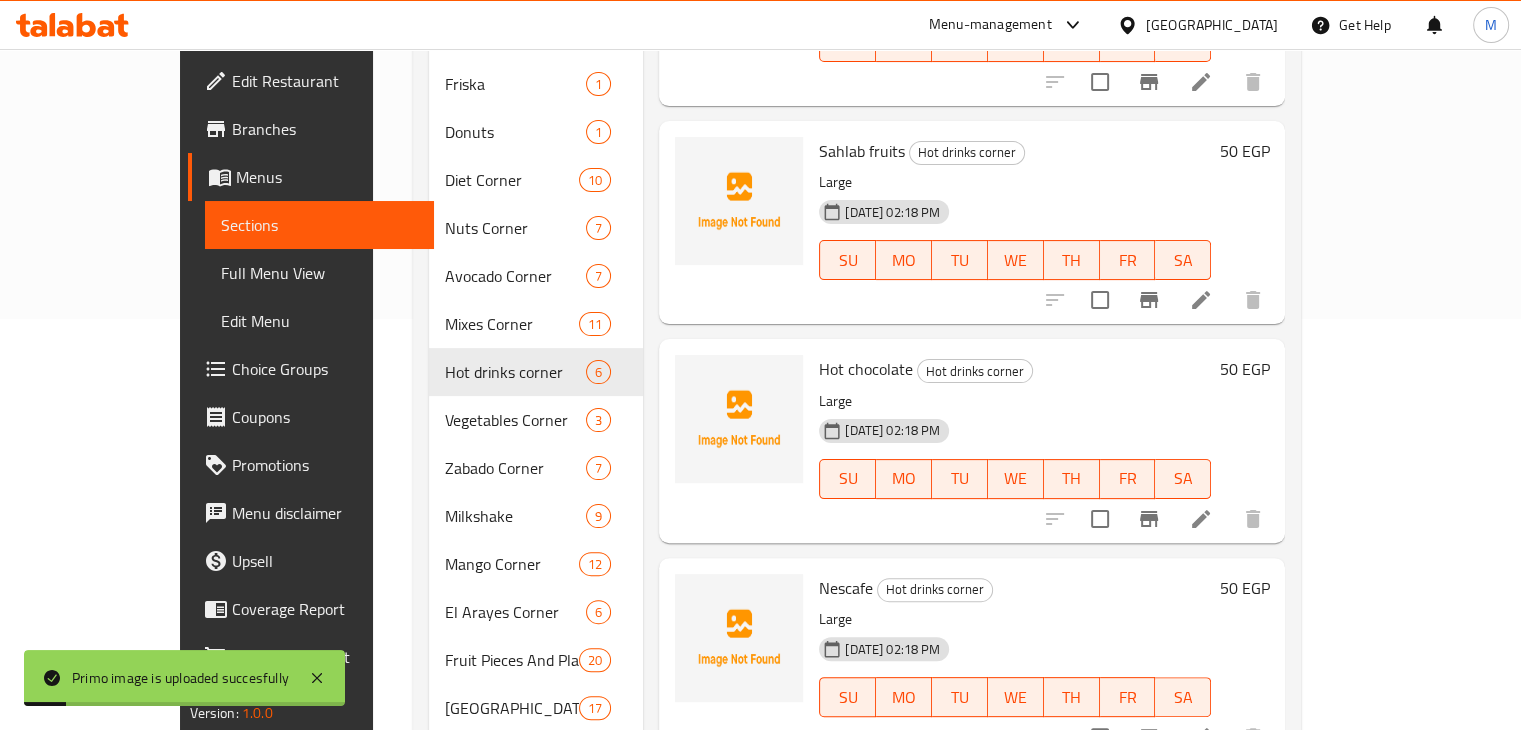 scroll, scrollTop: 0, scrollLeft: 0, axis: both 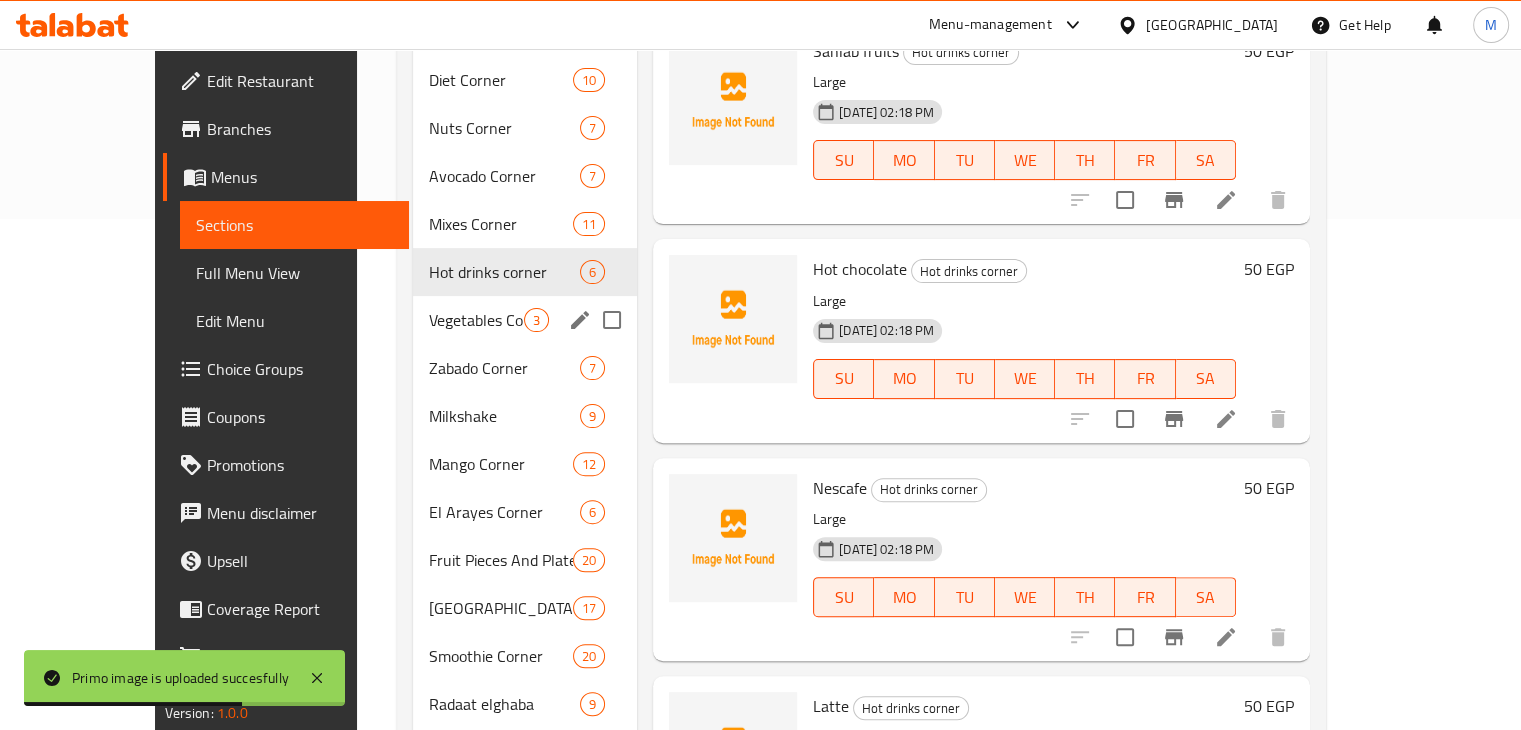 click on "Vegetables Corner 3" at bounding box center [525, 320] 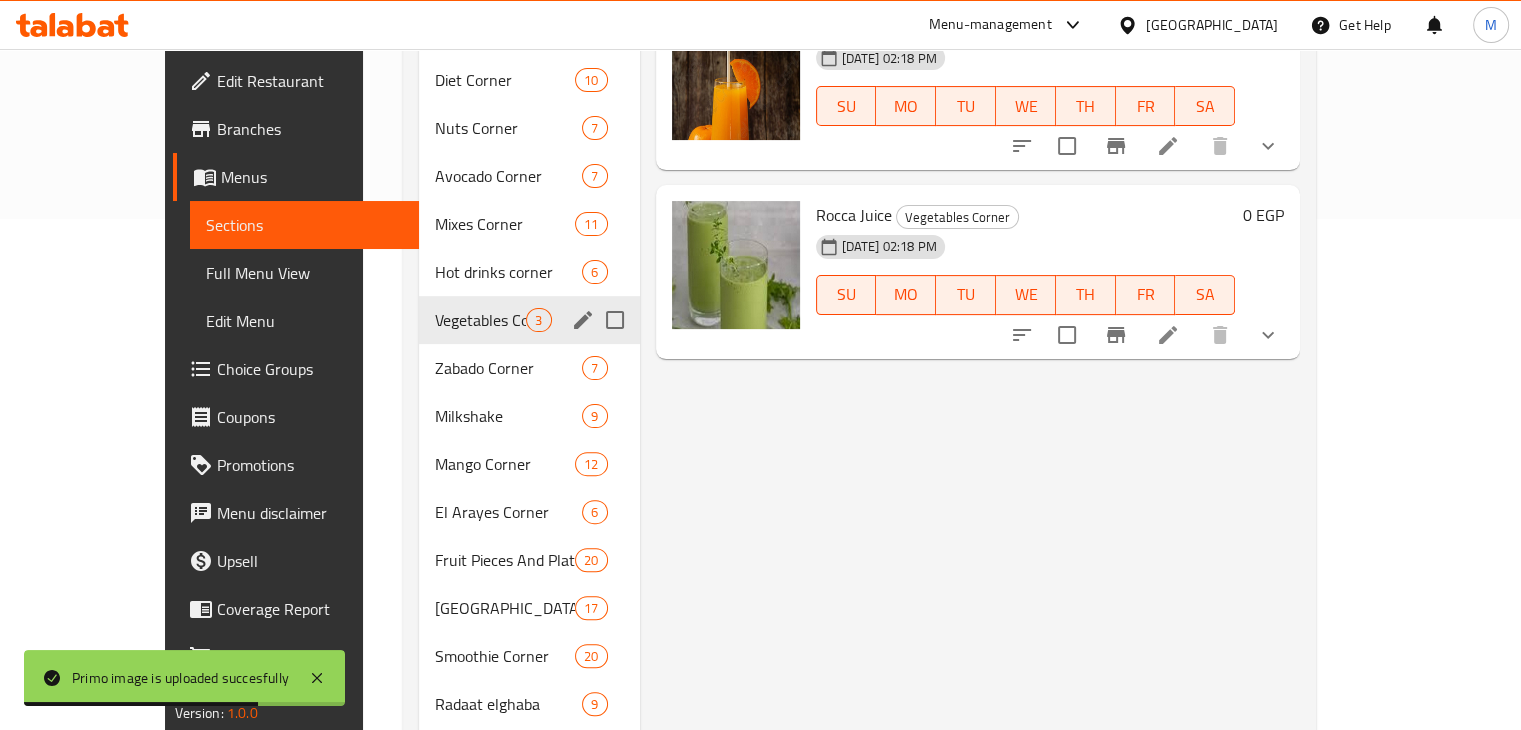 scroll, scrollTop: 0, scrollLeft: 0, axis: both 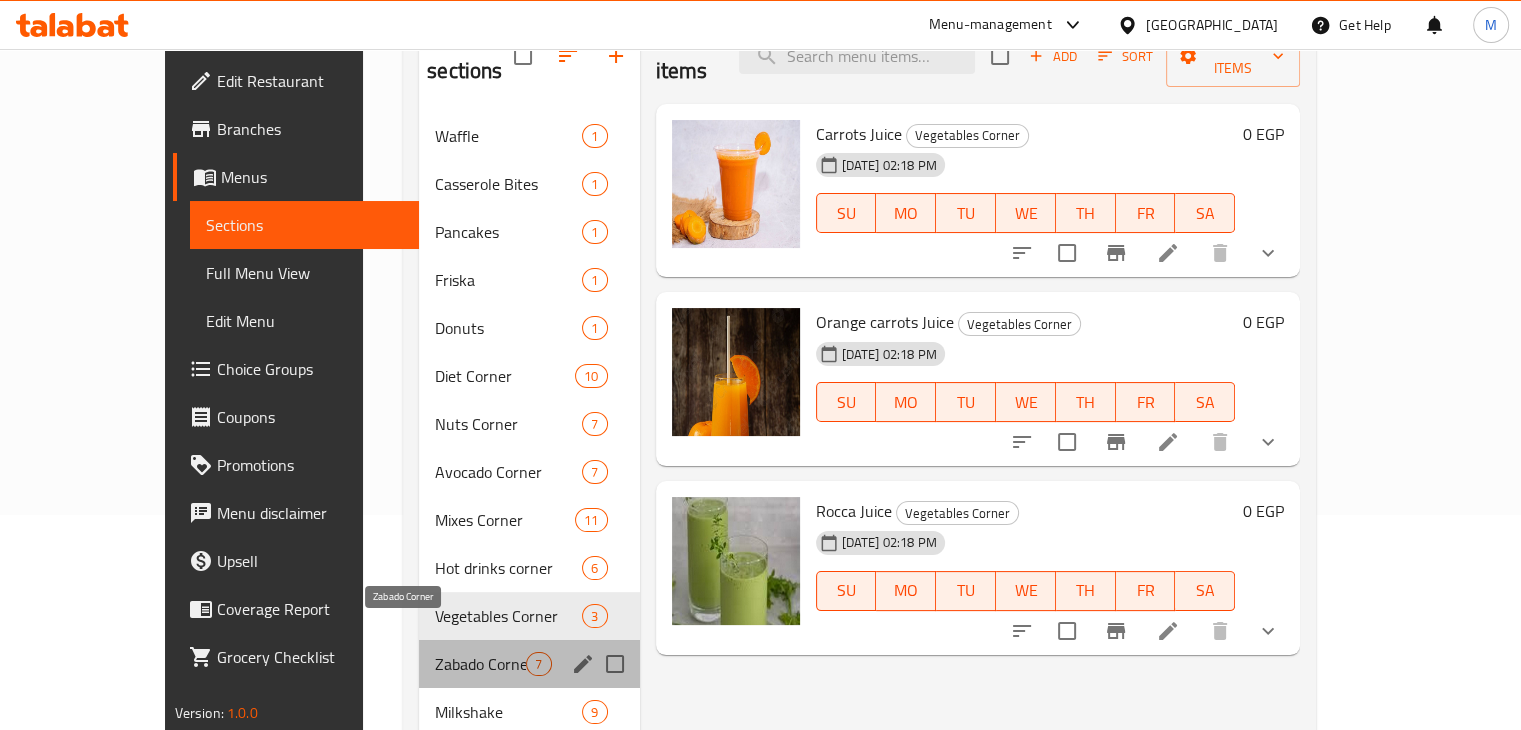 click on "Zabado Corner" at bounding box center (480, 664) 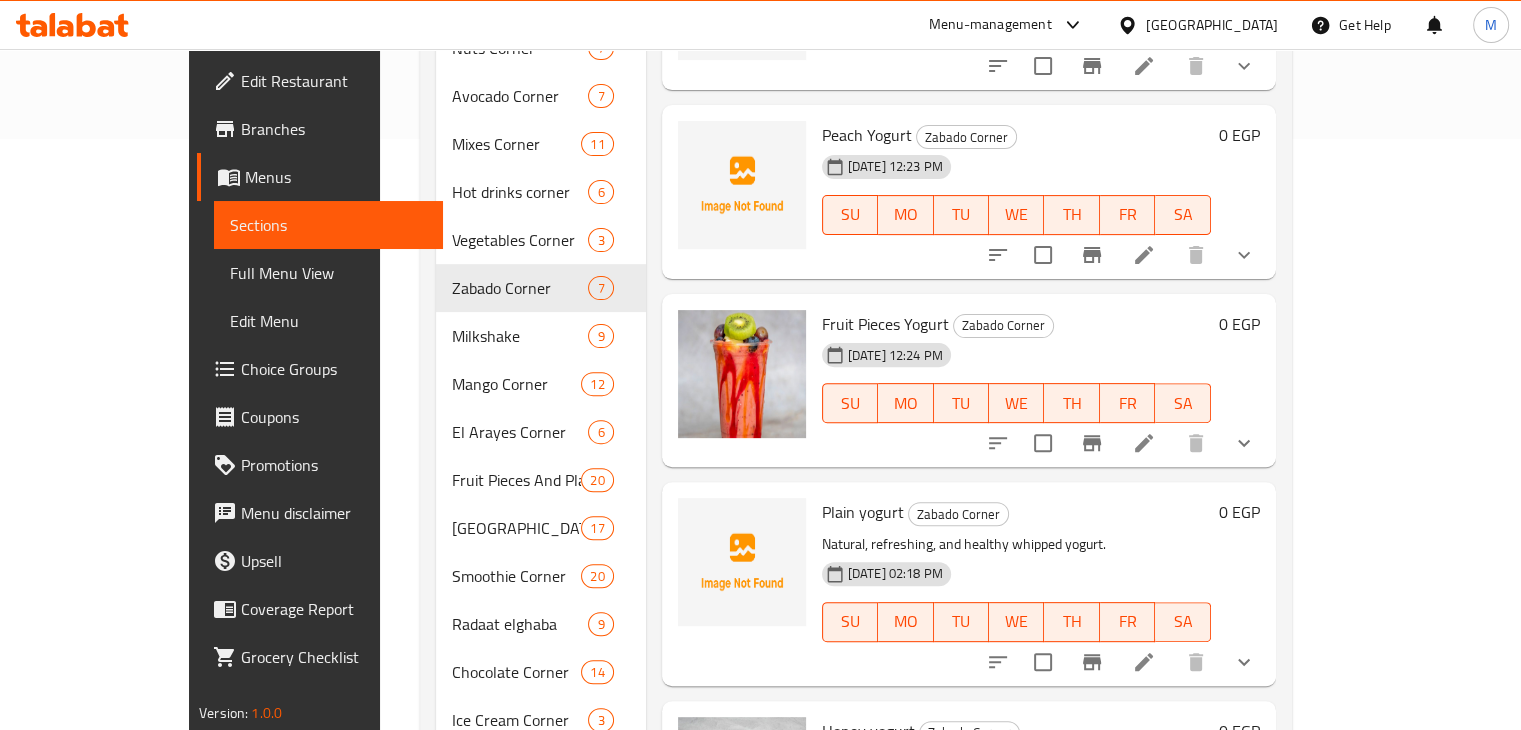 scroll, scrollTop: 592, scrollLeft: 0, axis: vertical 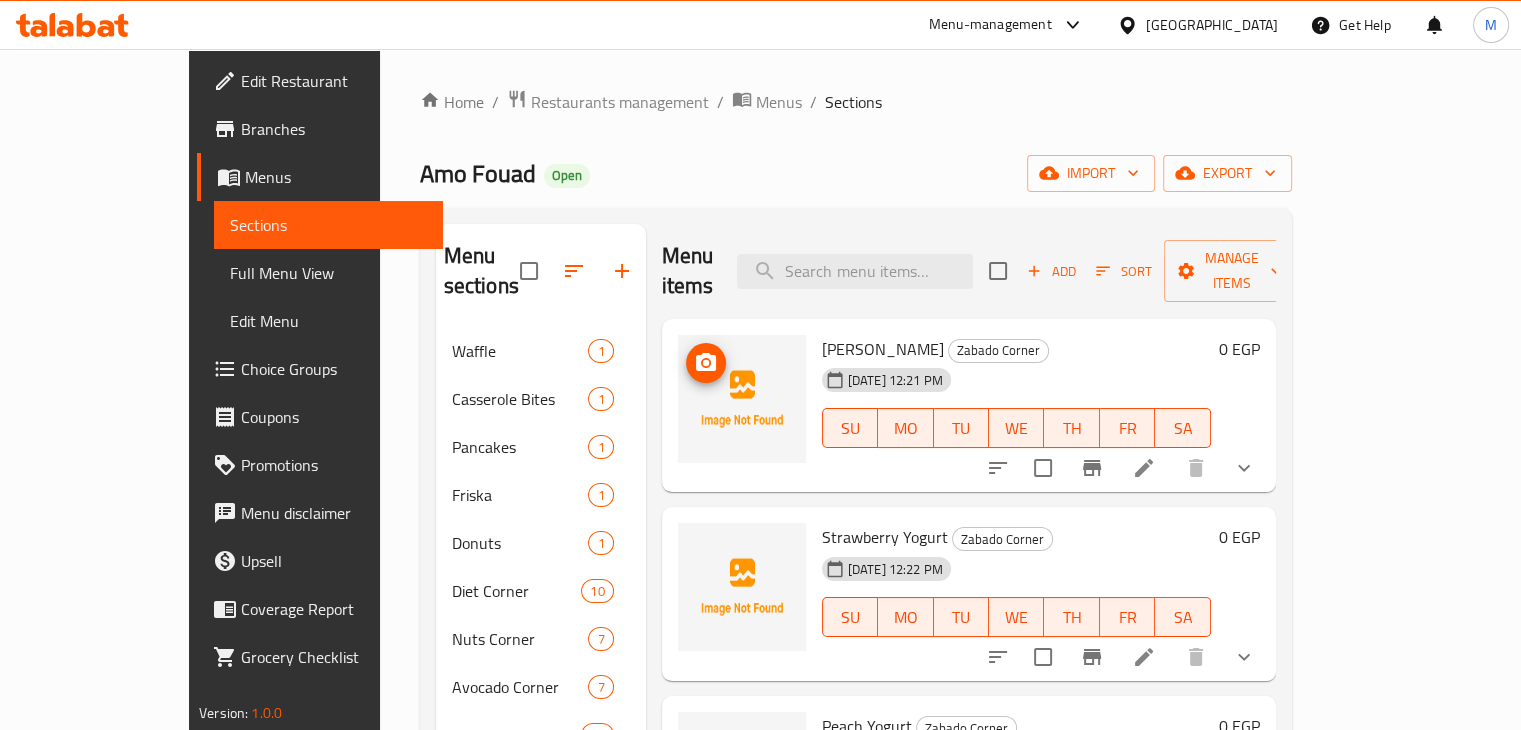 click 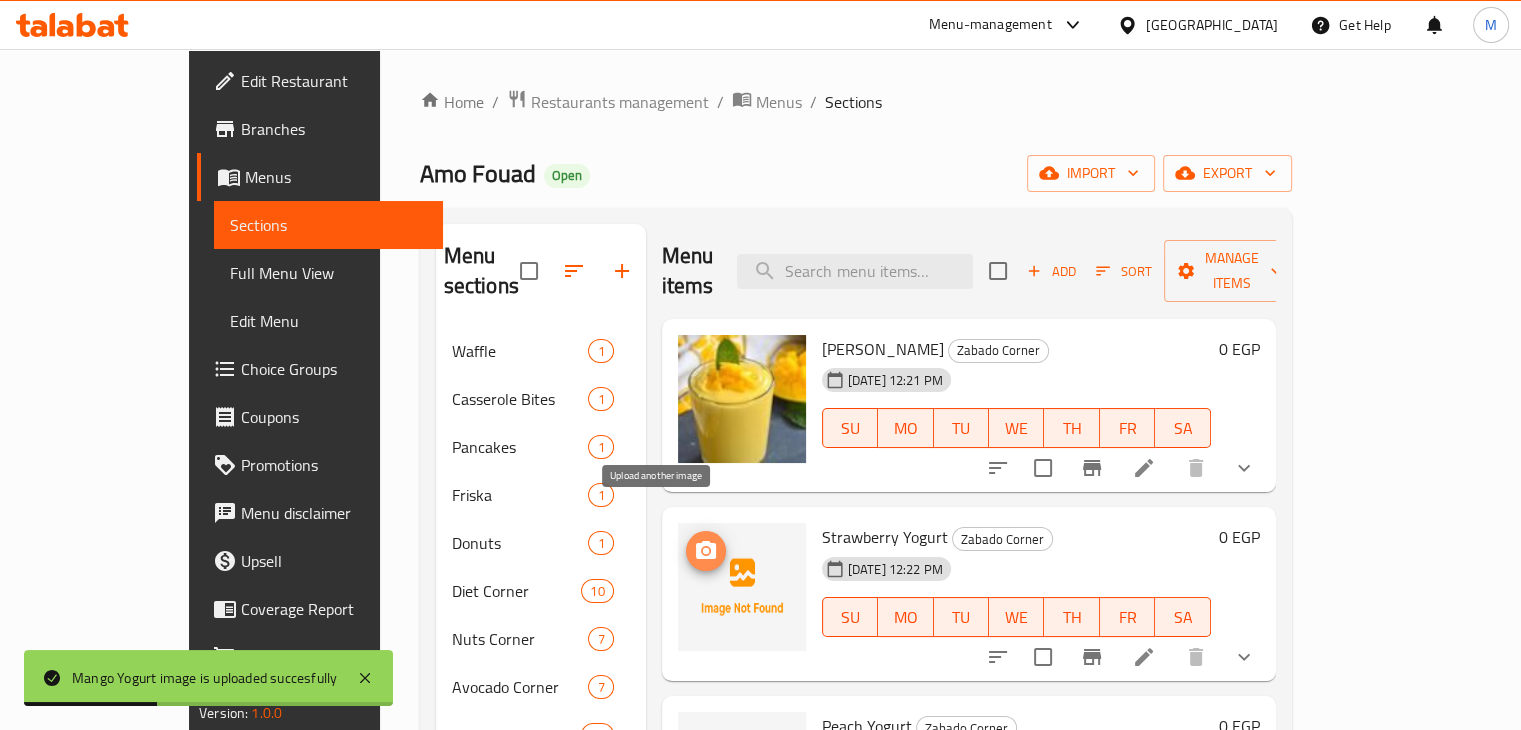 click at bounding box center [706, 551] 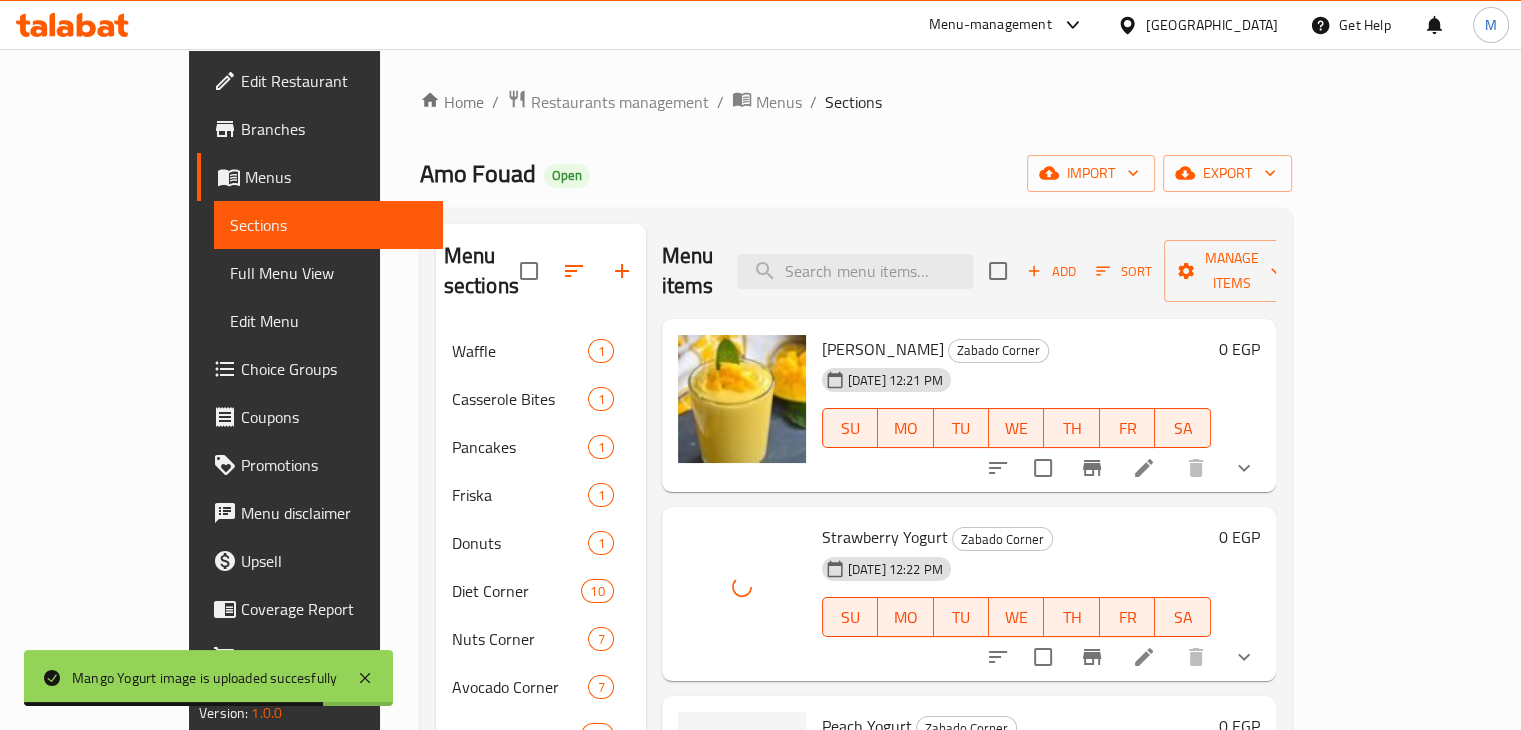 click on "Strawberry Yogurt   Zabado Corner [DATE] 12:22 PM SU MO TU WE TH FR SA 0   EGP" at bounding box center [969, 594] 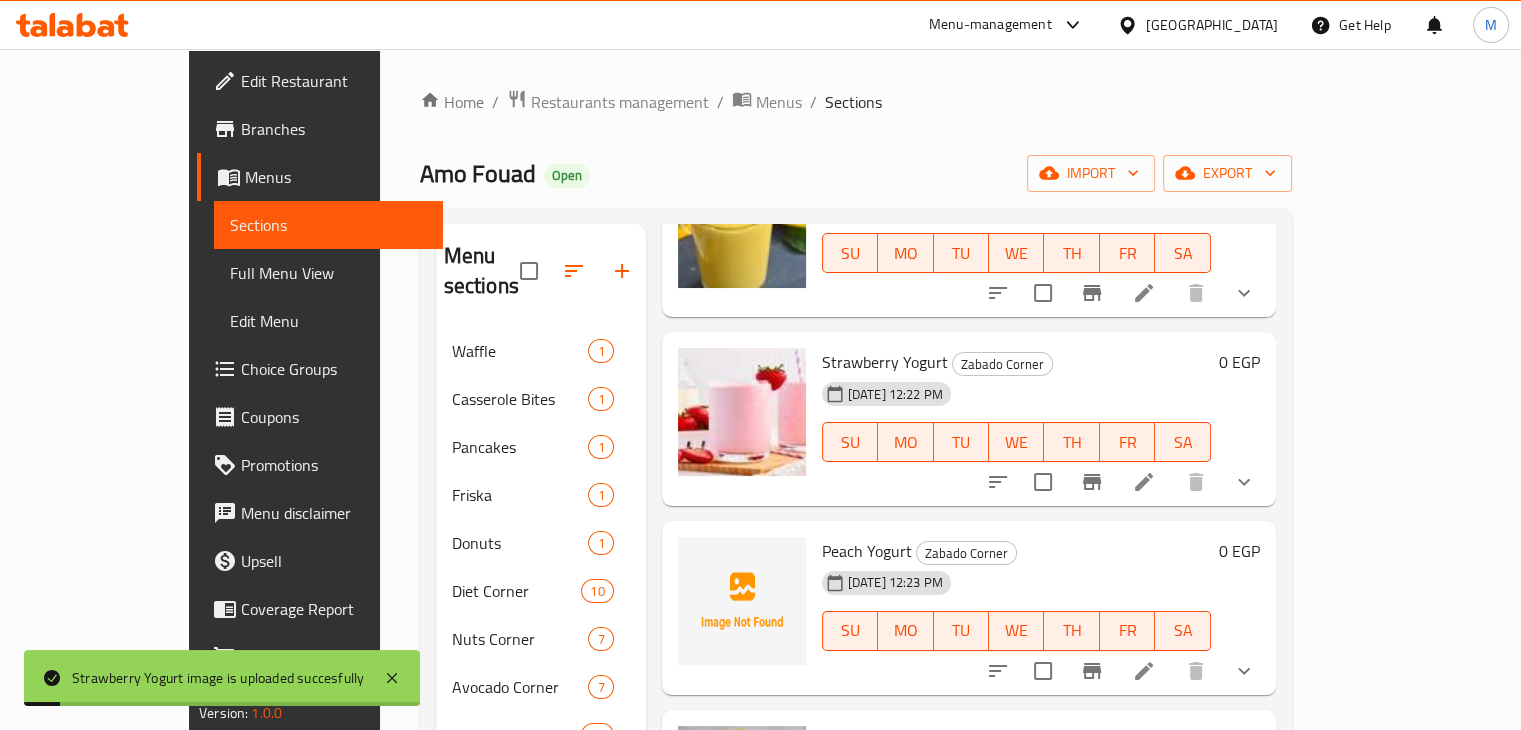 scroll, scrollTop: 183, scrollLeft: 0, axis: vertical 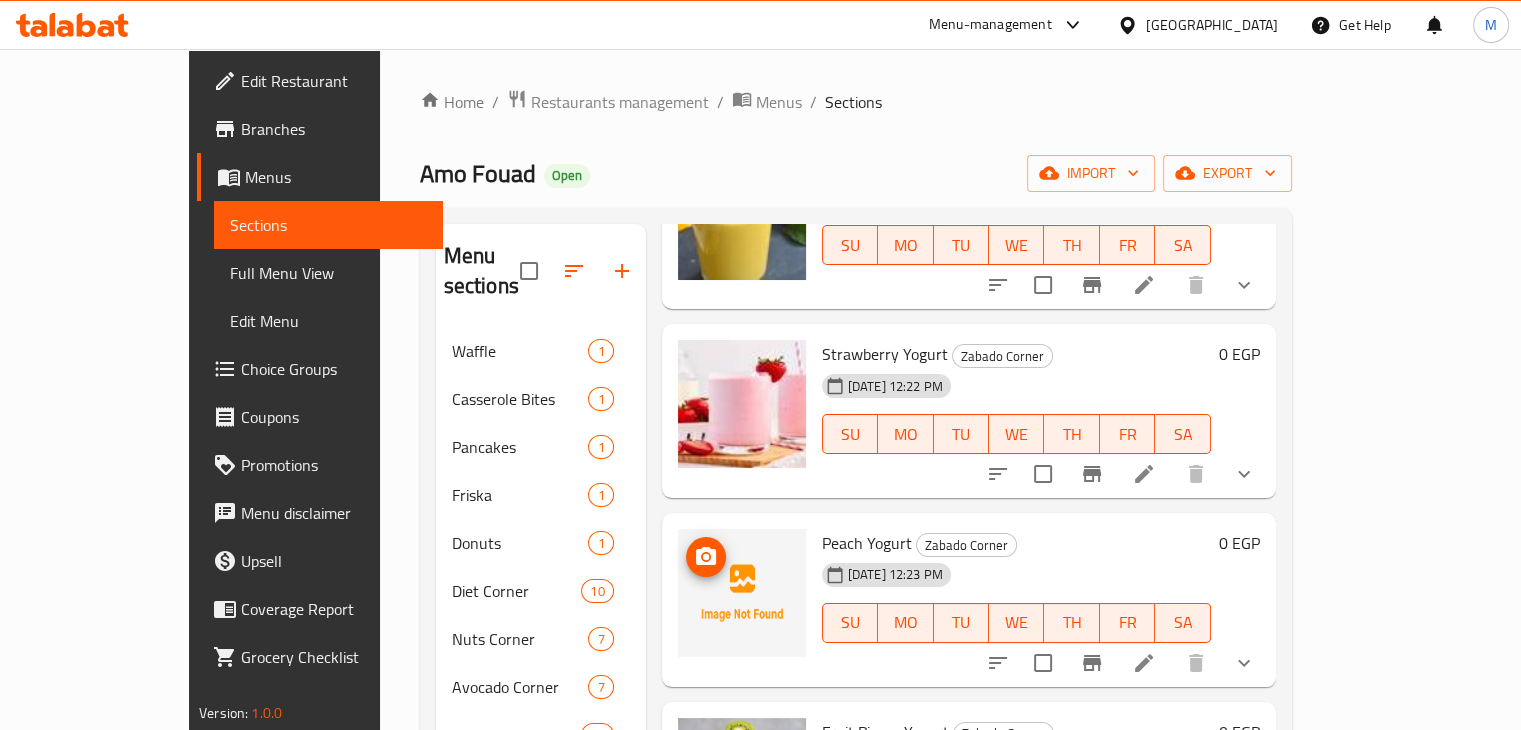 click 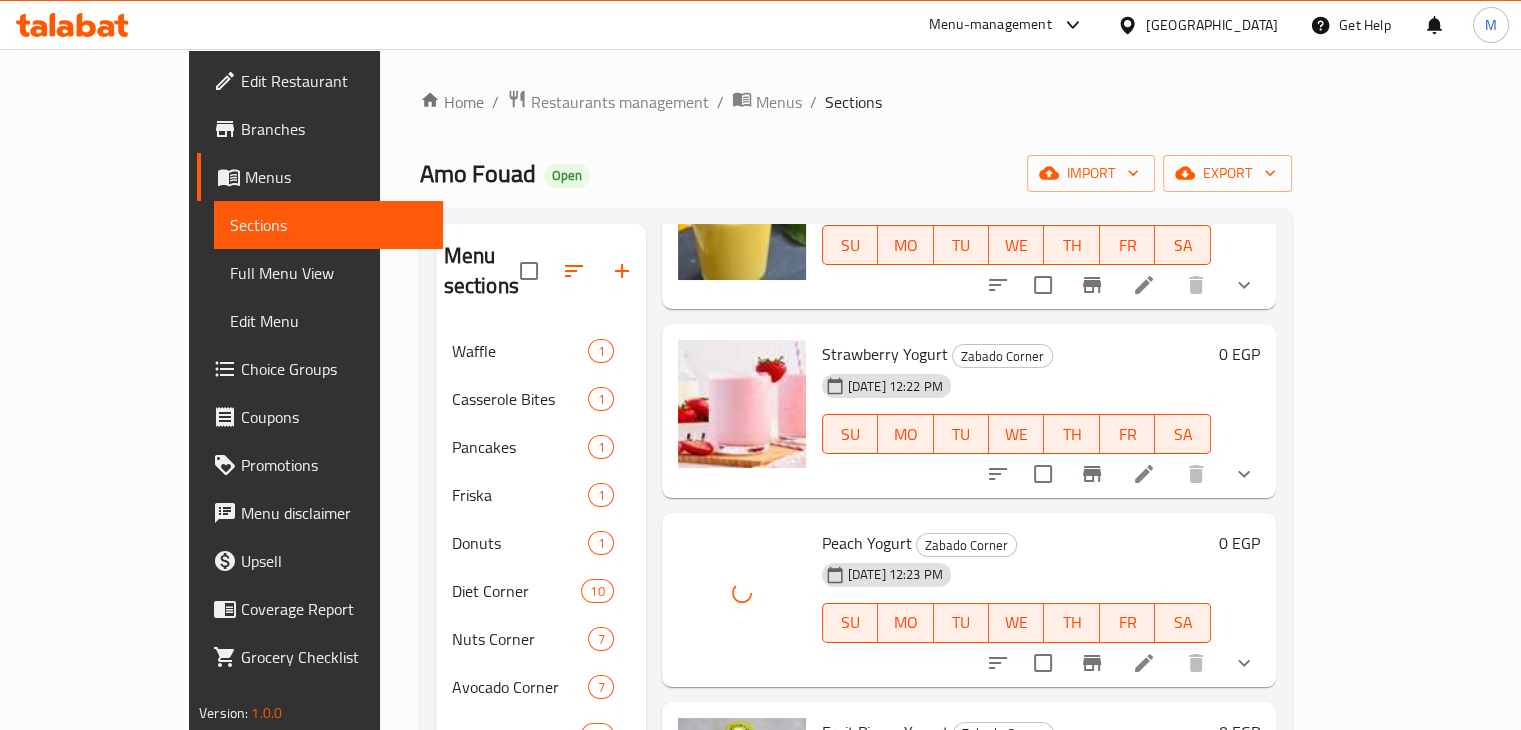 scroll, scrollTop: 323, scrollLeft: 0, axis: vertical 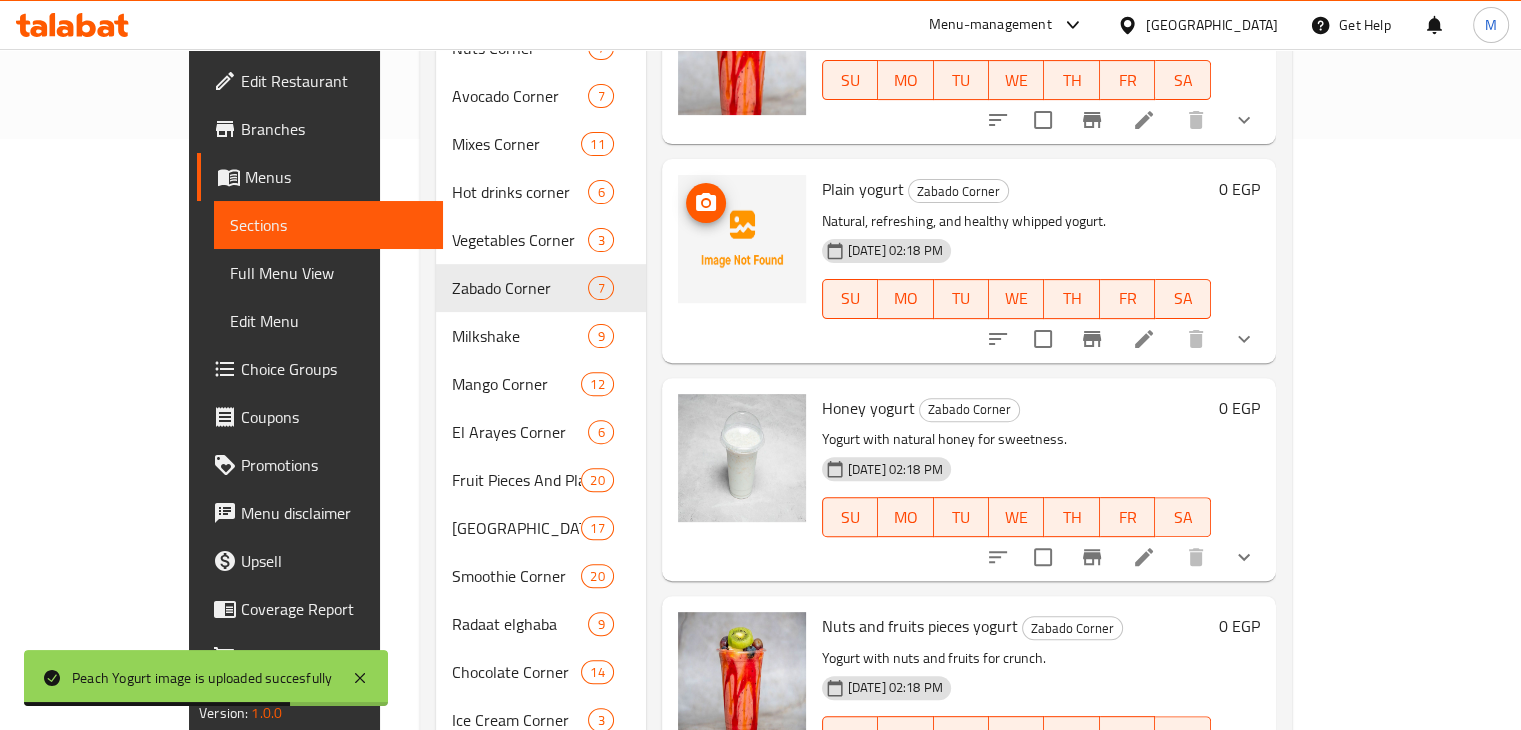 click 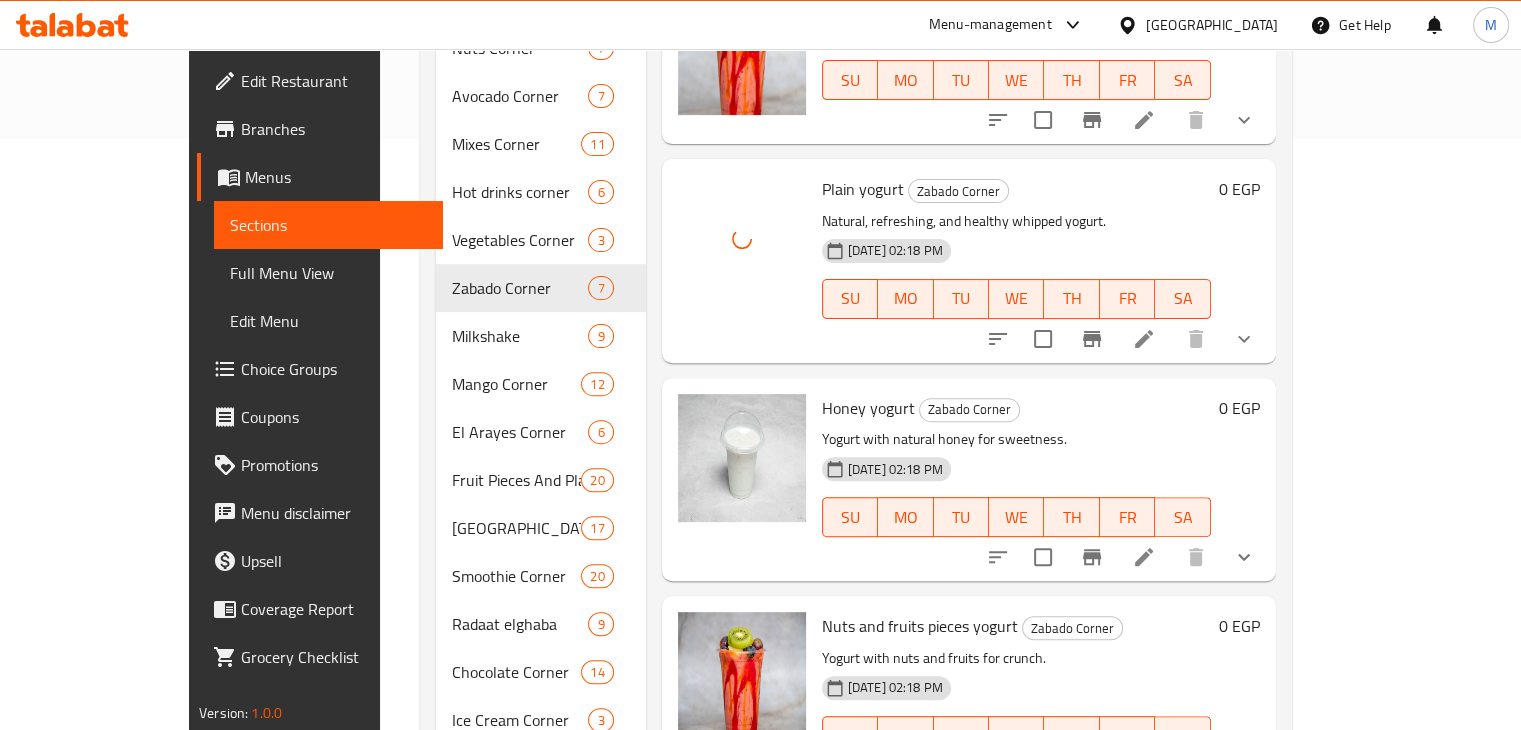 scroll, scrollTop: 687, scrollLeft: 0, axis: vertical 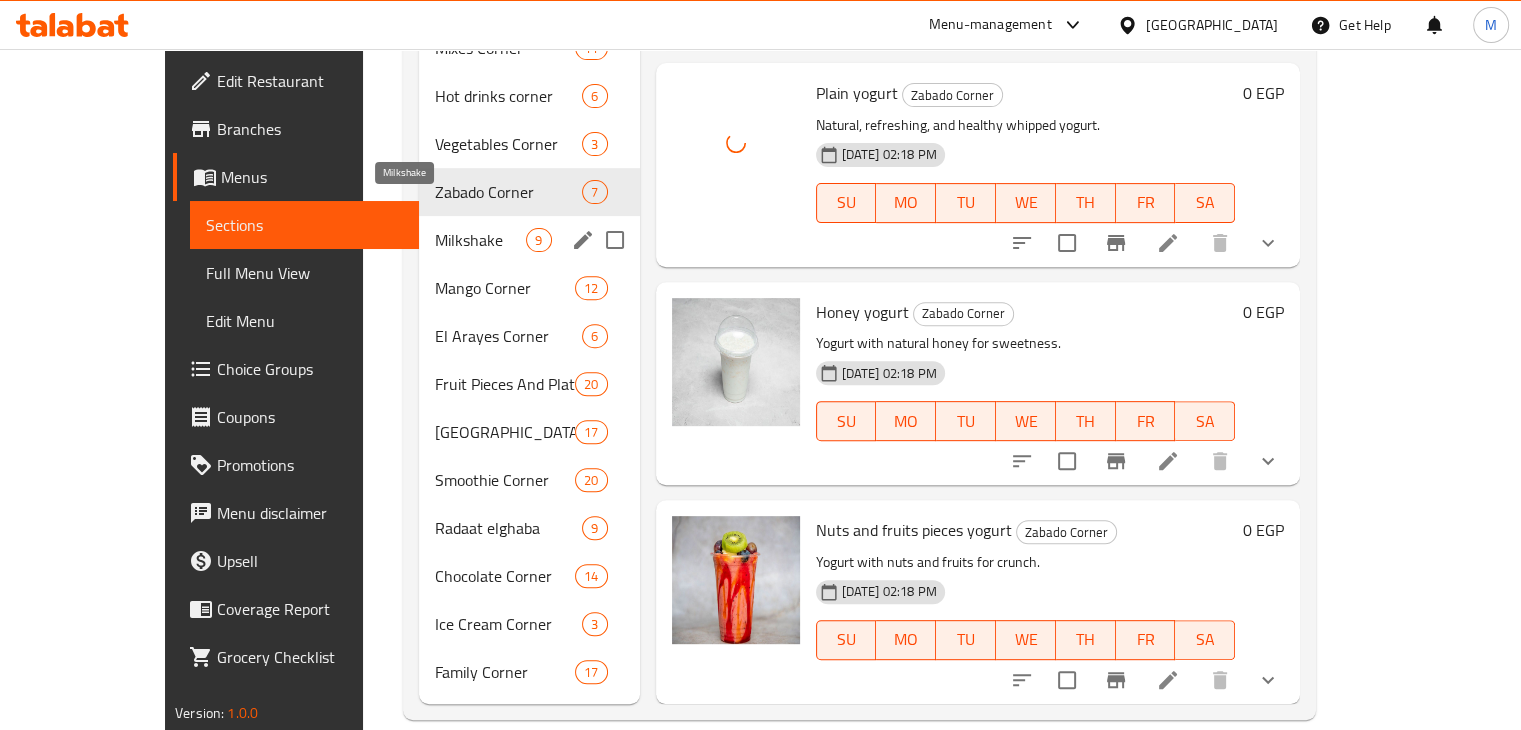 click on "Milkshake" at bounding box center [480, 240] 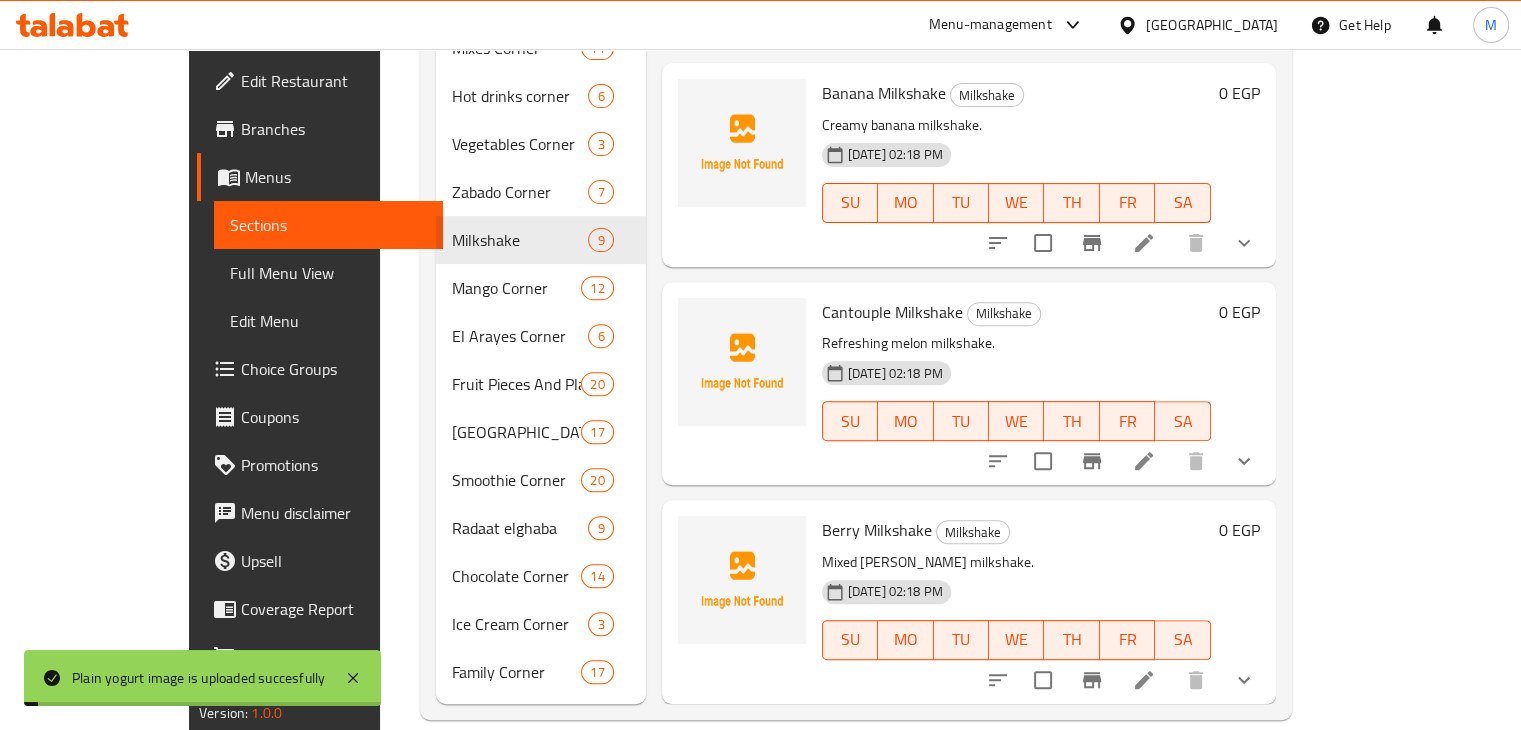 scroll, scrollTop: 0, scrollLeft: 0, axis: both 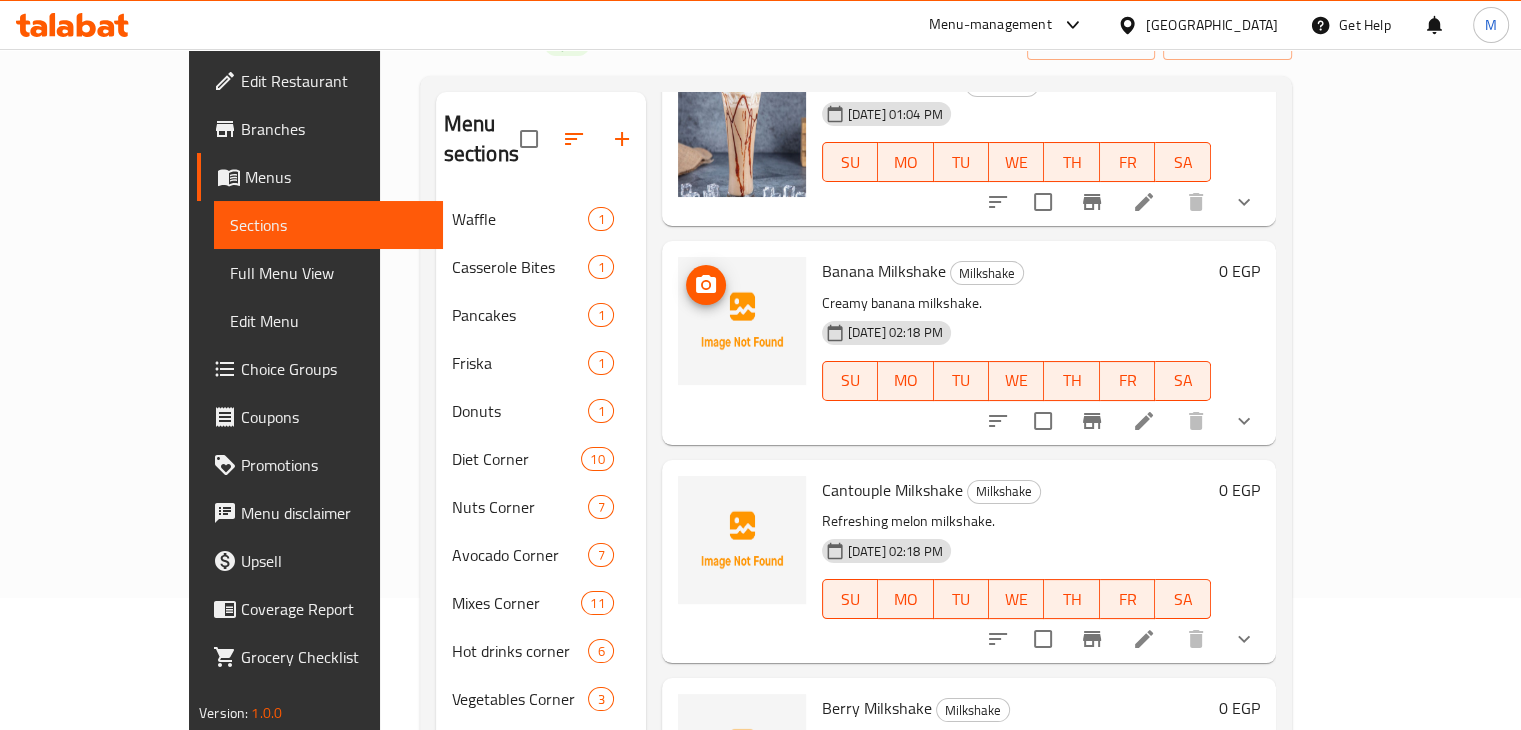 click 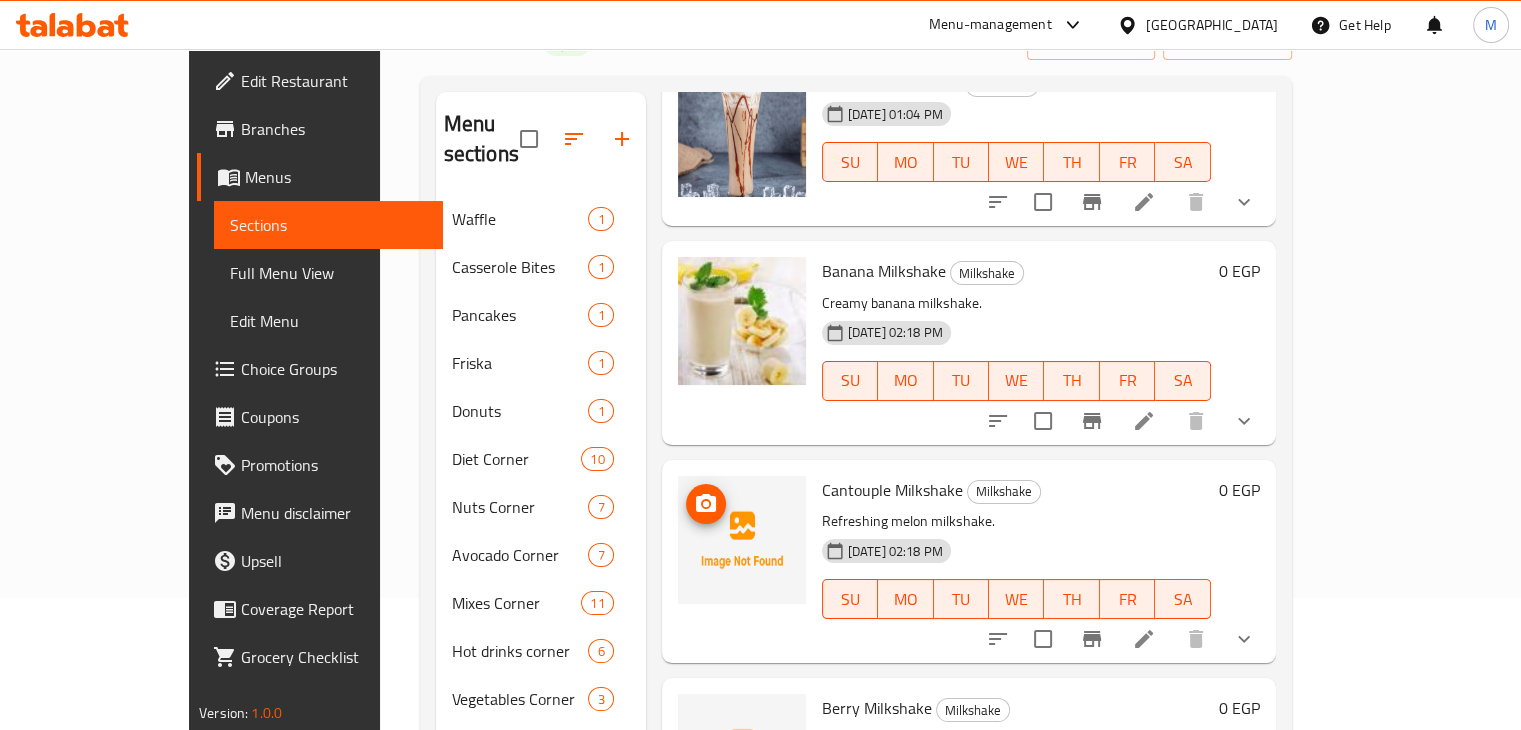 click 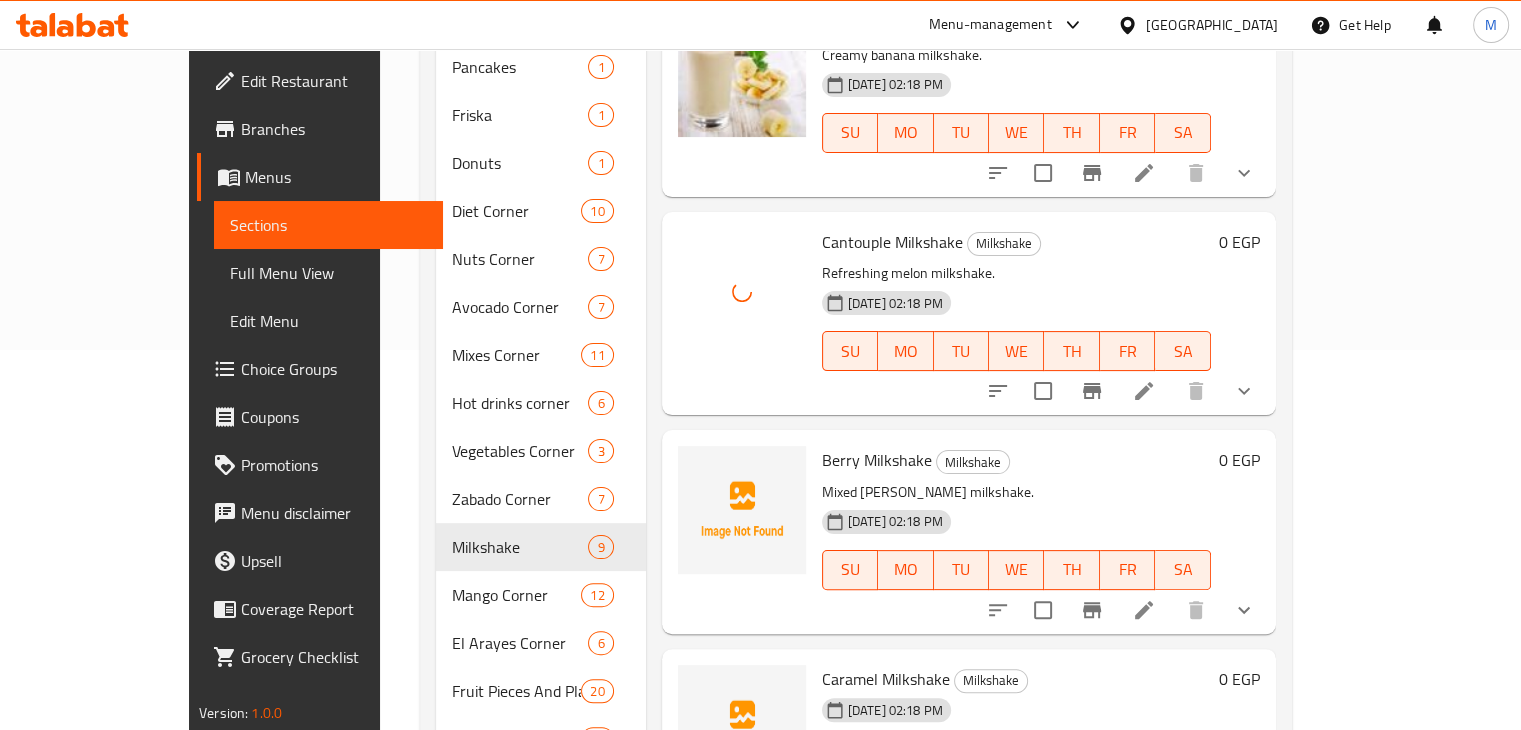 scroll, scrollTop: 687, scrollLeft: 0, axis: vertical 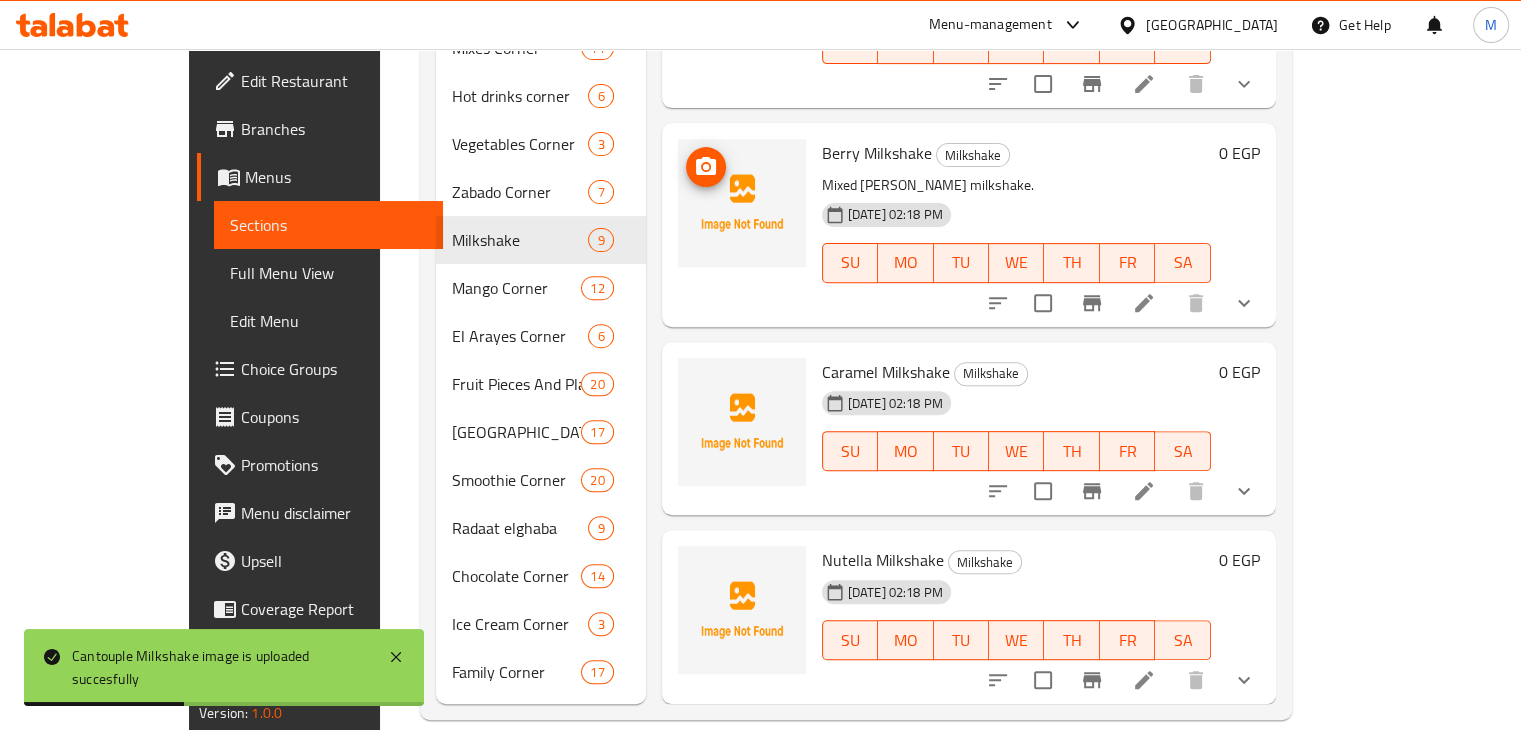 click at bounding box center [706, 167] 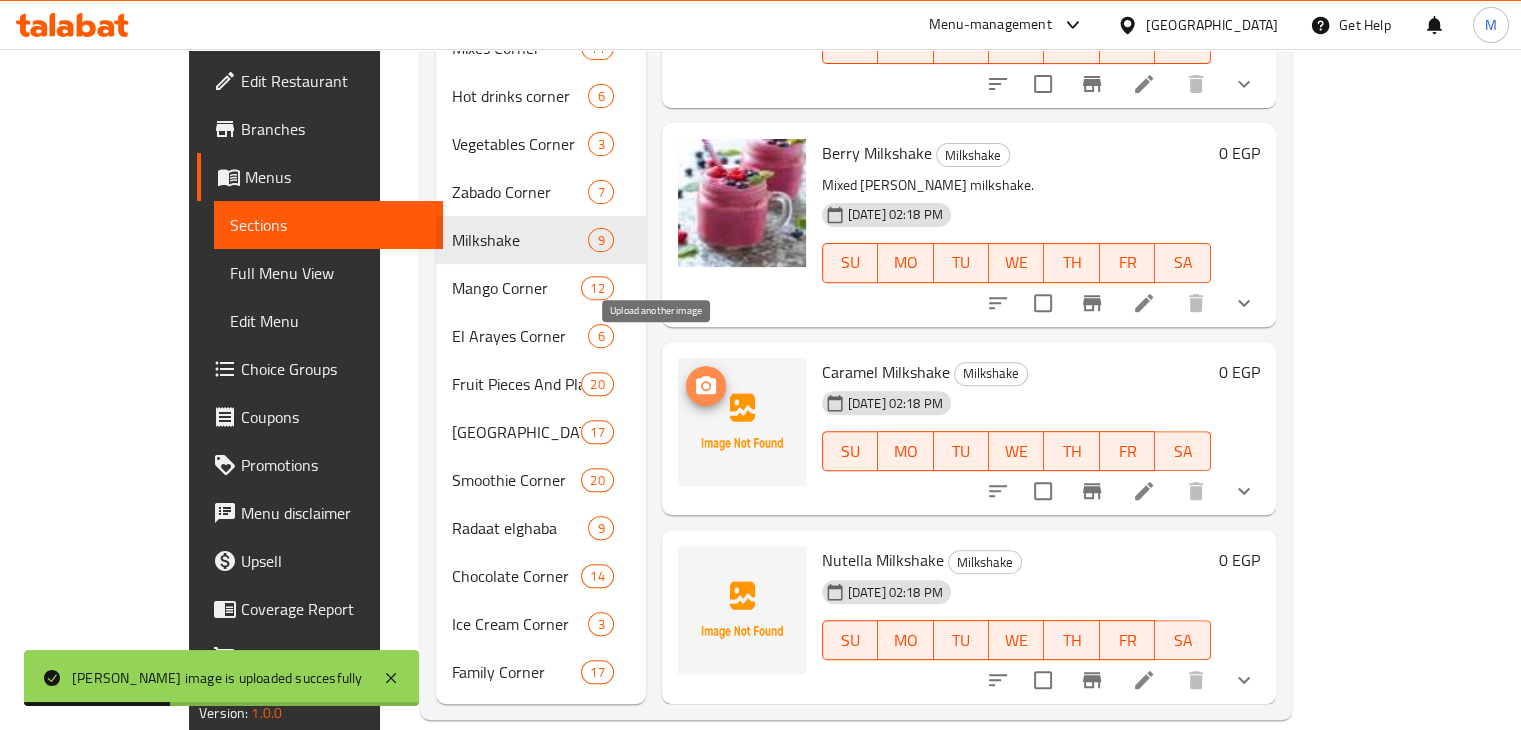 click 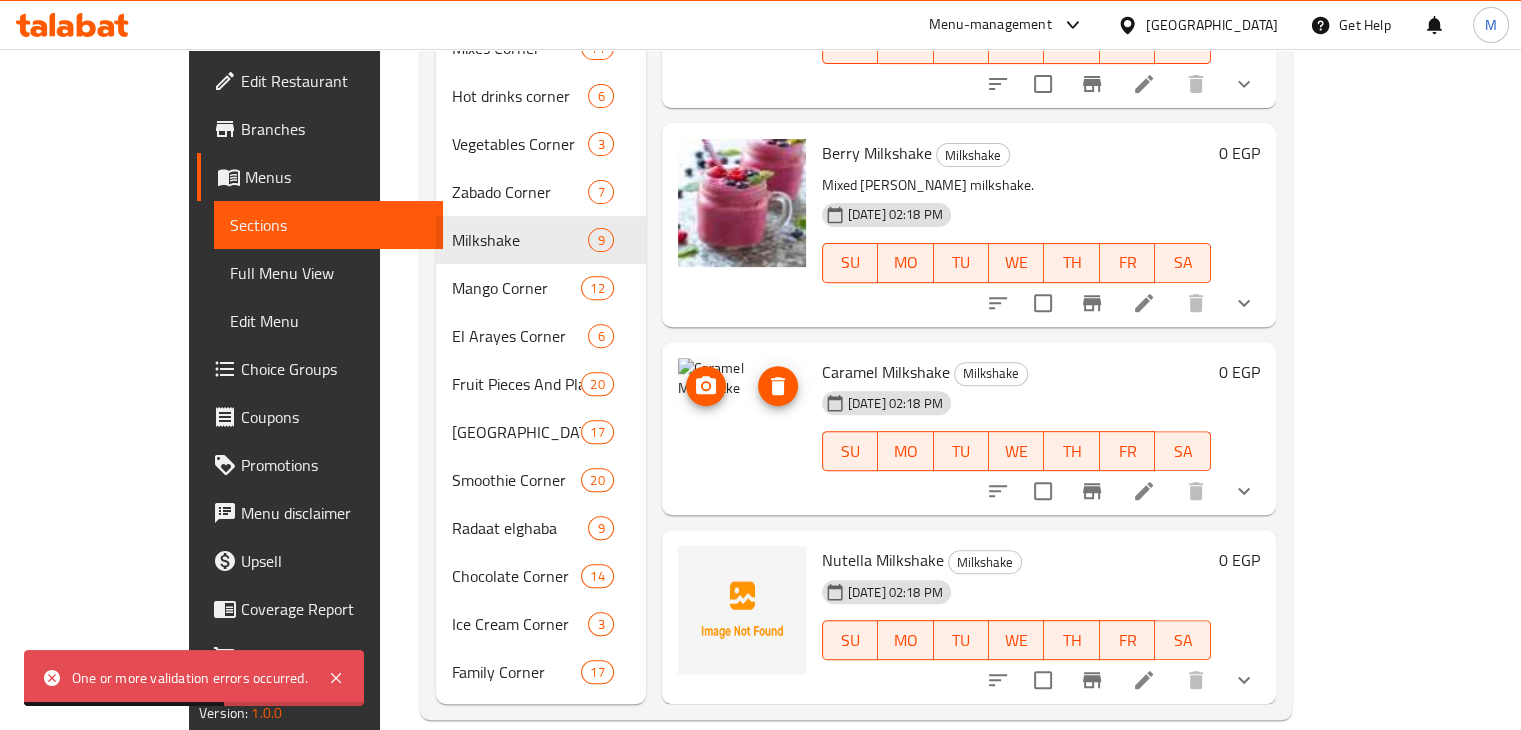 click 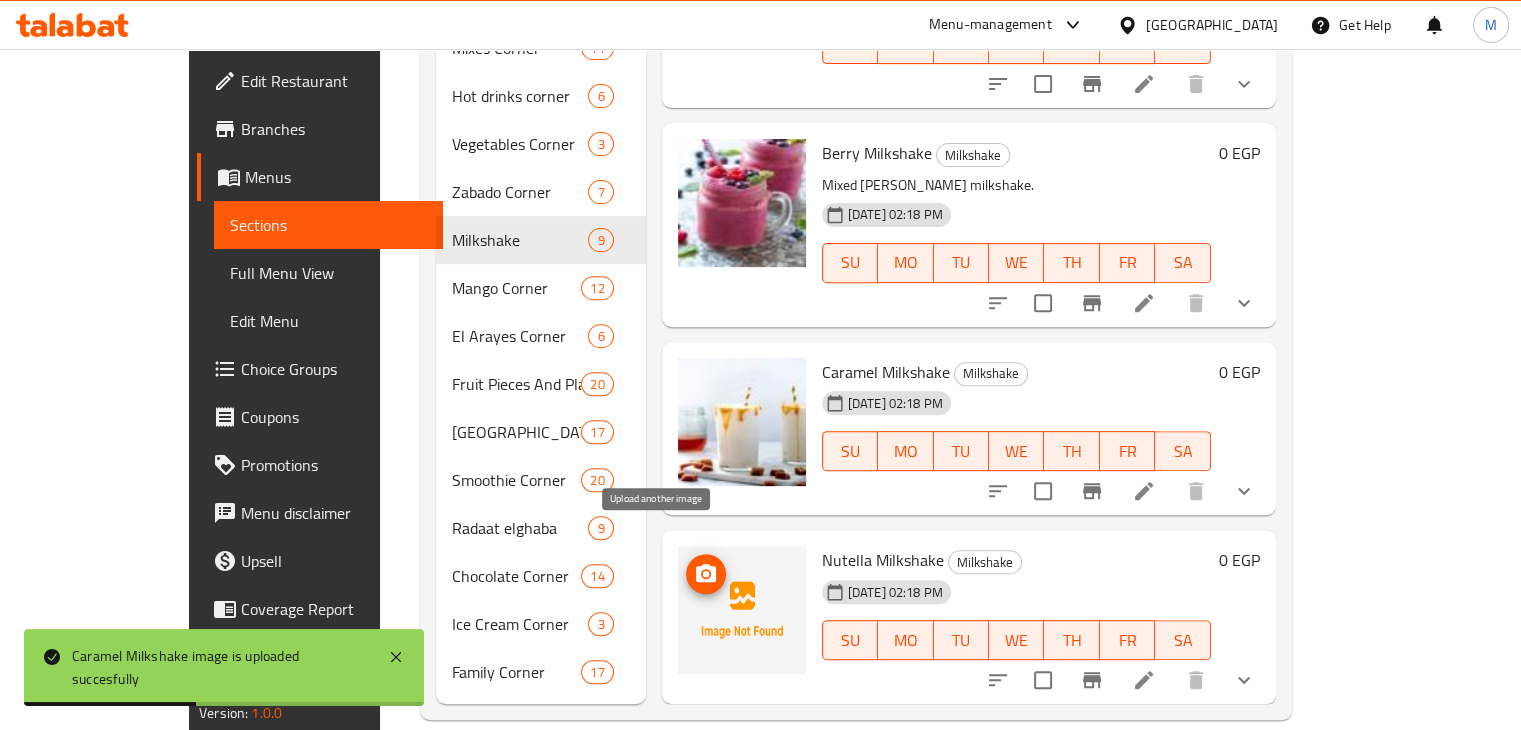 click 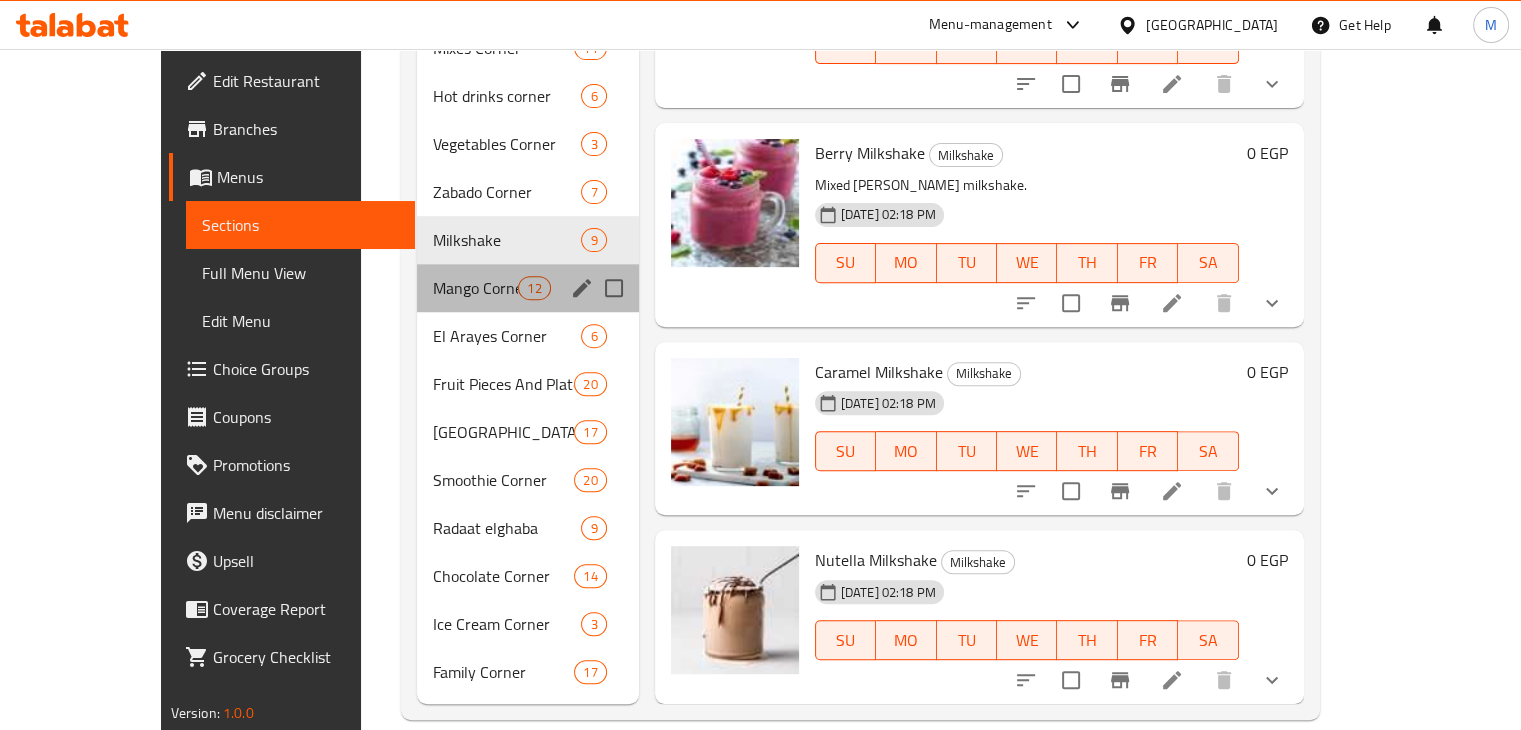 click on "Mango Corner 12" at bounding box center (528, 288) 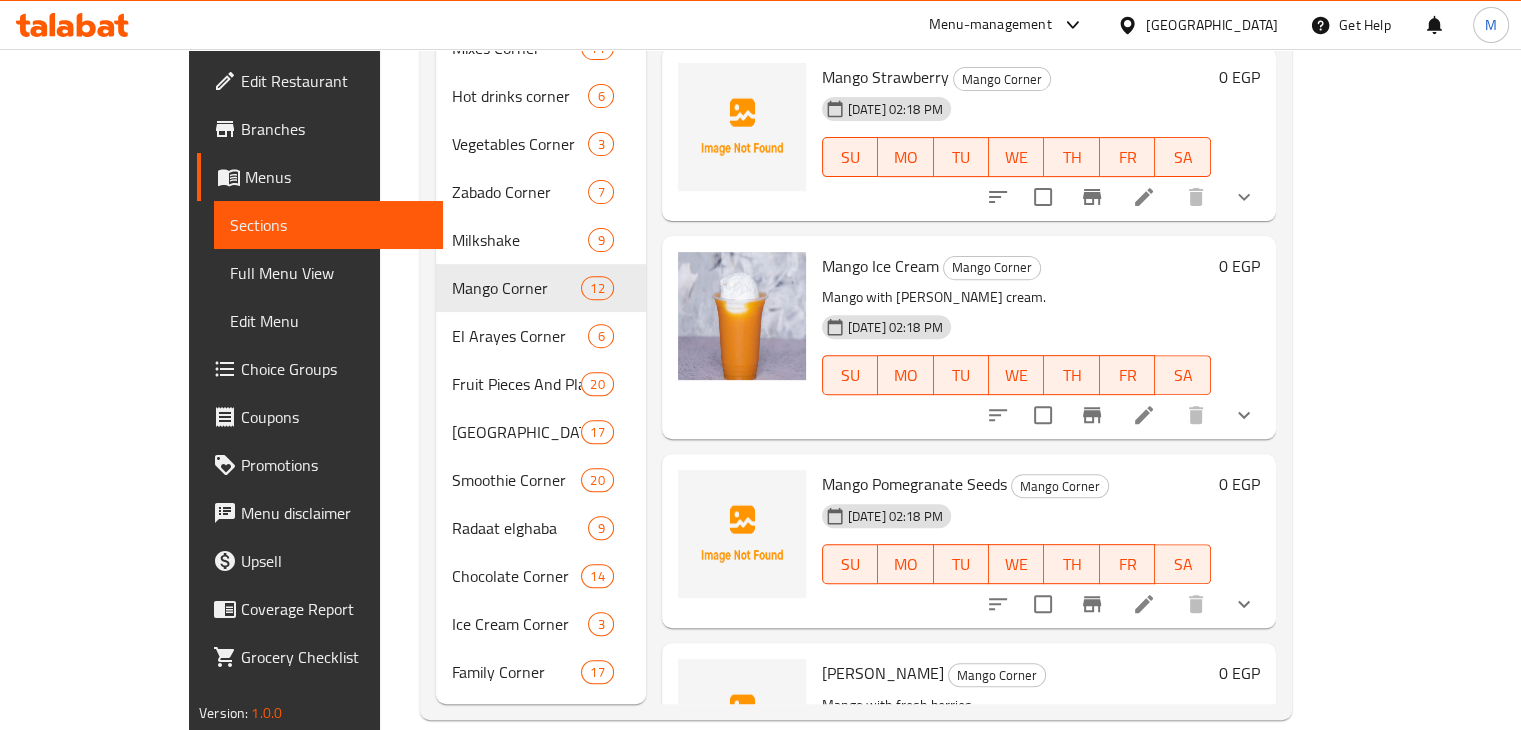 scroll, scrollTop: 0, scrollLeft: 0, axis: both 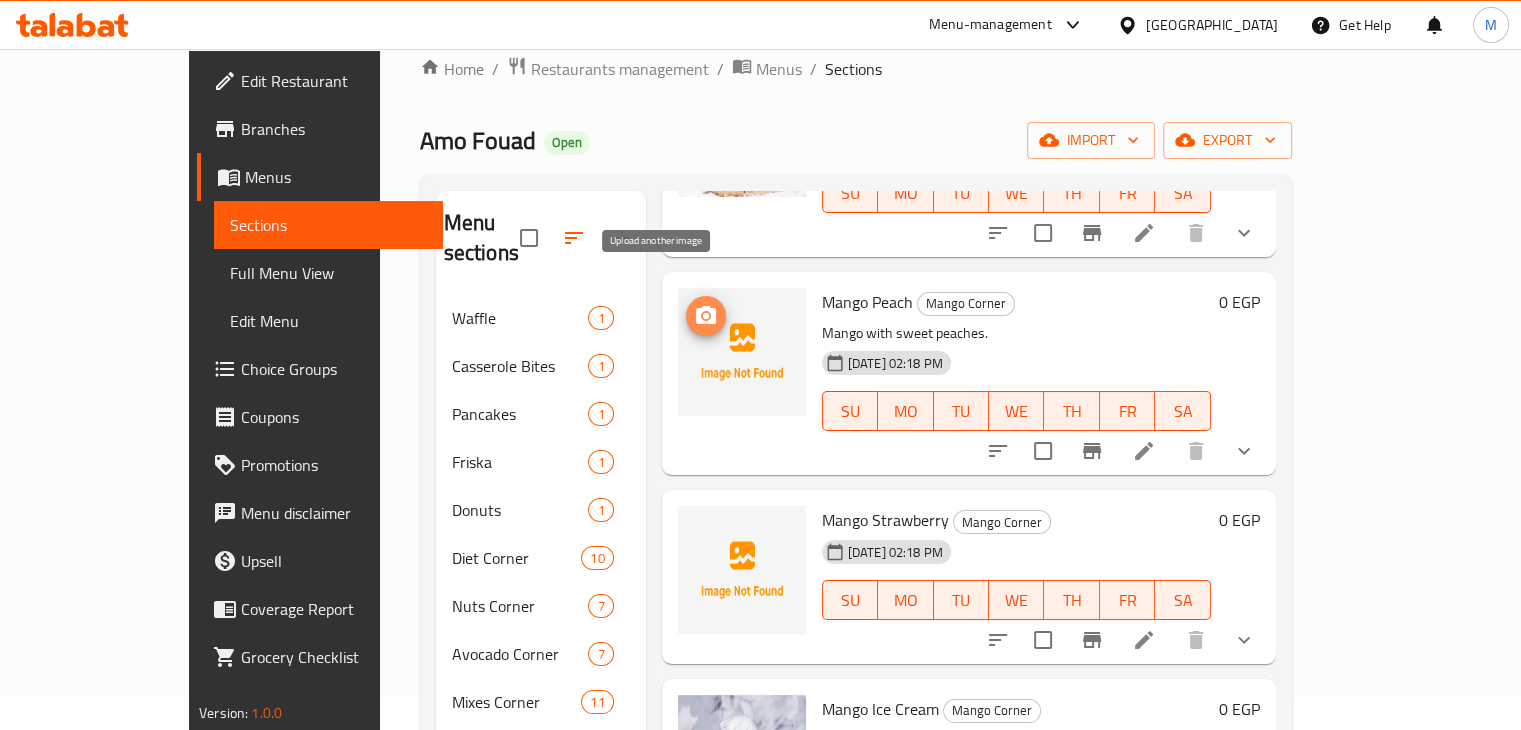 click 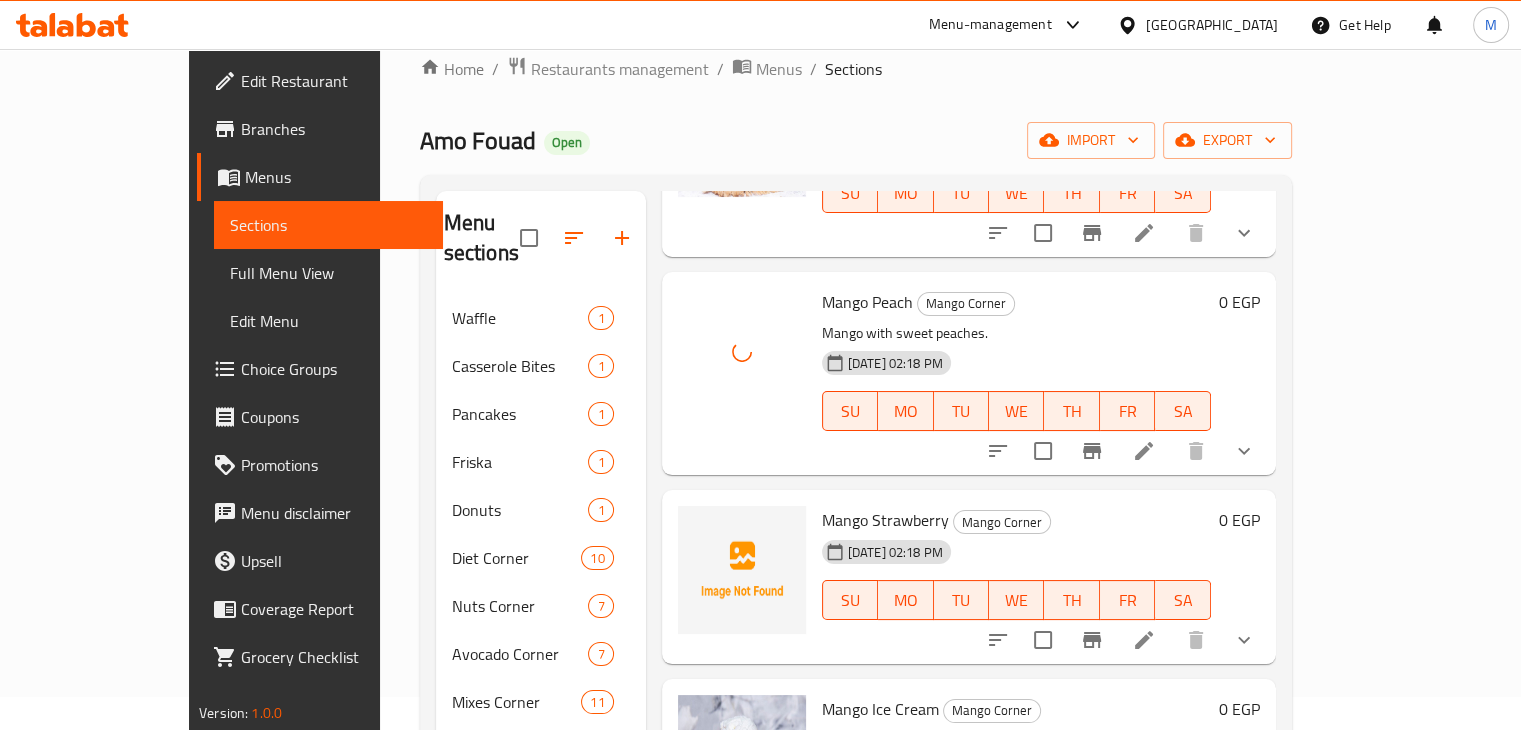 click on "Mango with sweet peaches." at bounding box center [1016, 333] 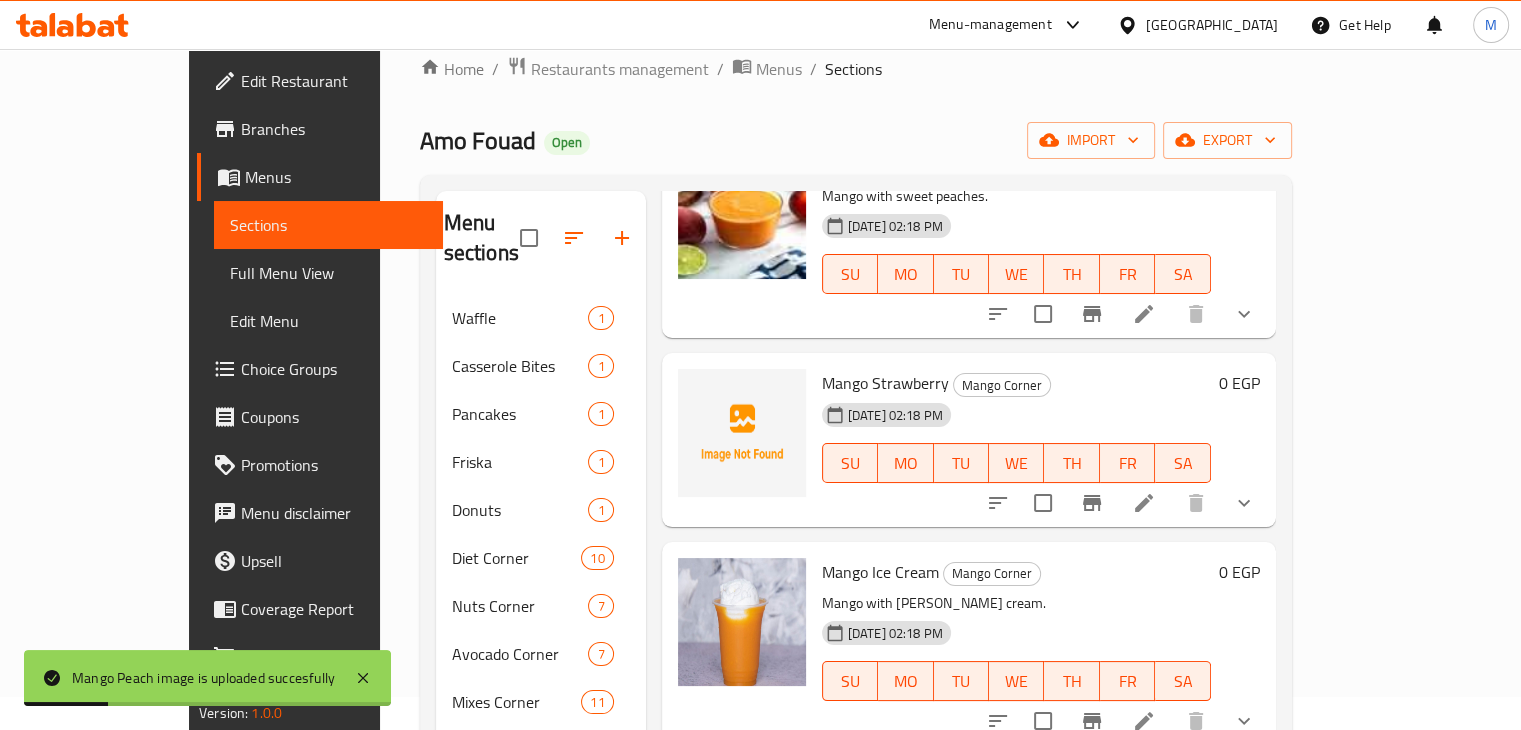 scroll, scrollTop: 595, scrollLeft: 0, axis: vertical 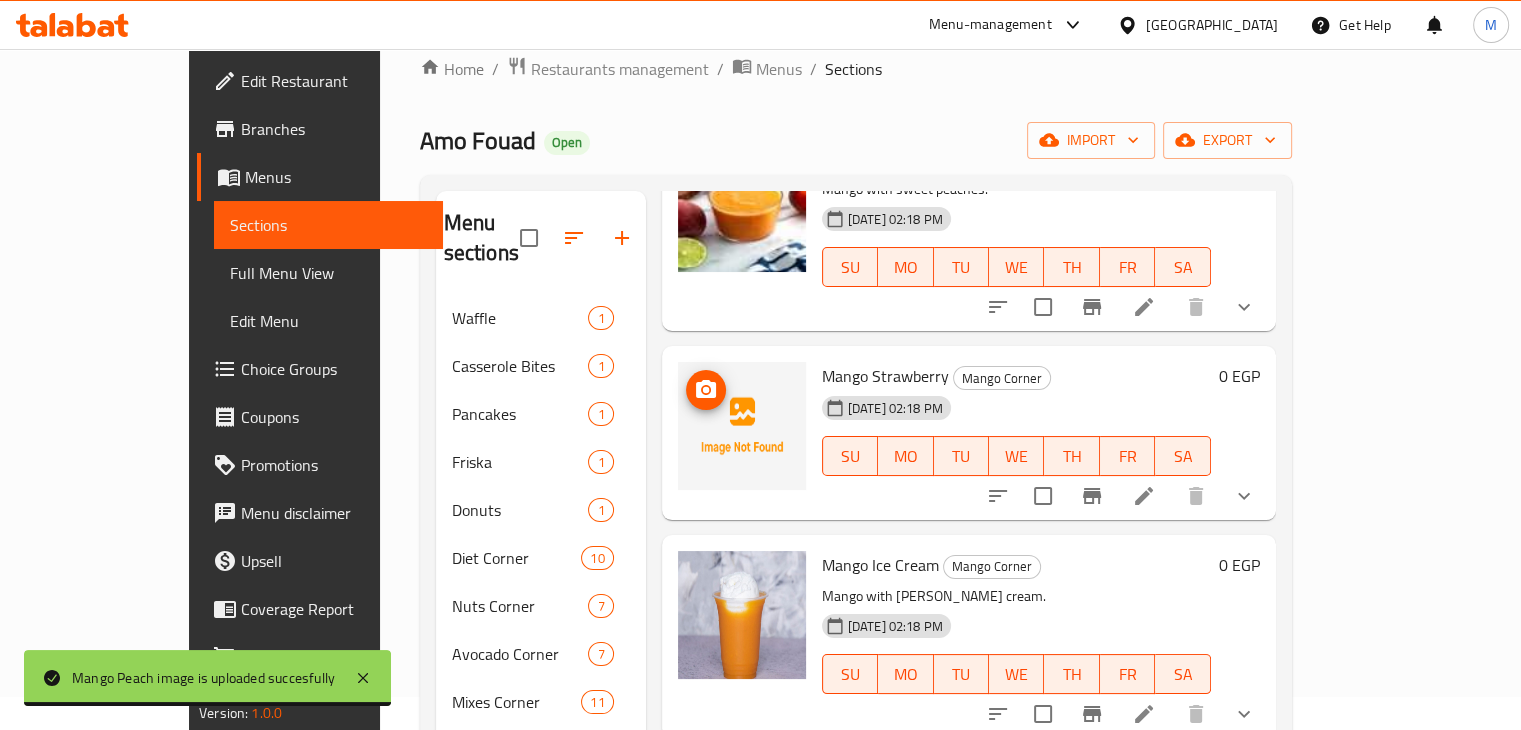click 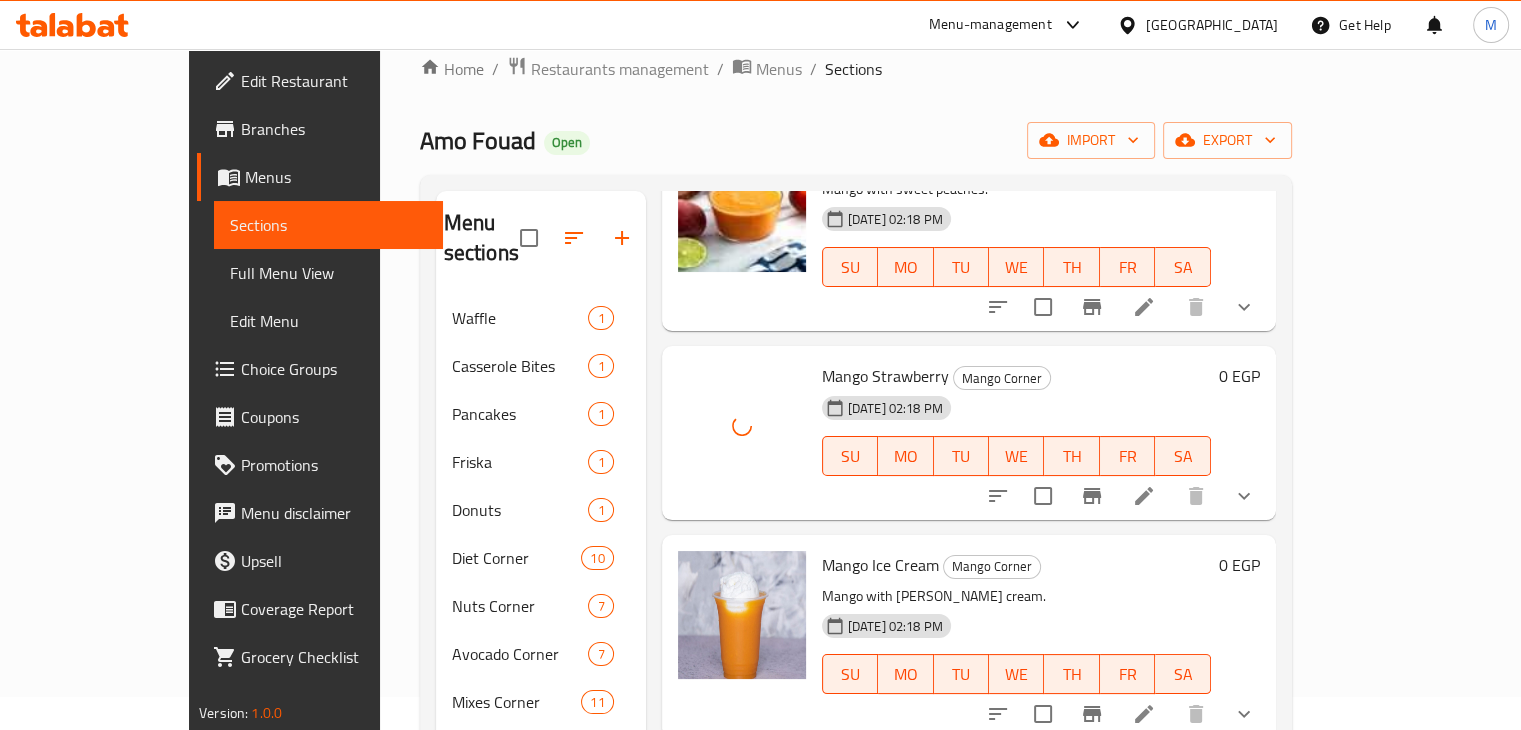 click on "Mango Strawberry   Mango Corner" at bounding box center [1016, 376] 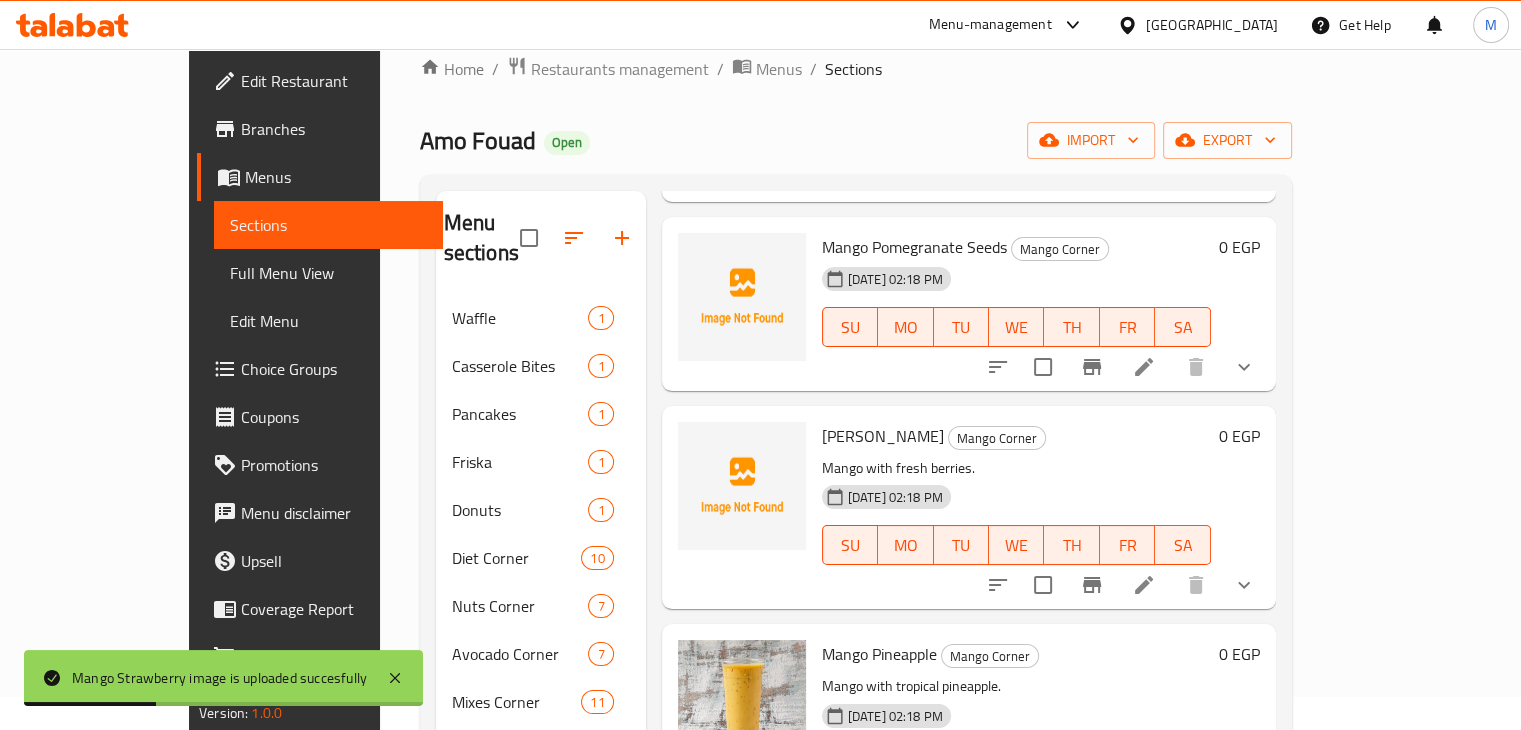 scroll, scrollTop: 1132, scrollLeft: 0, axis: vertical 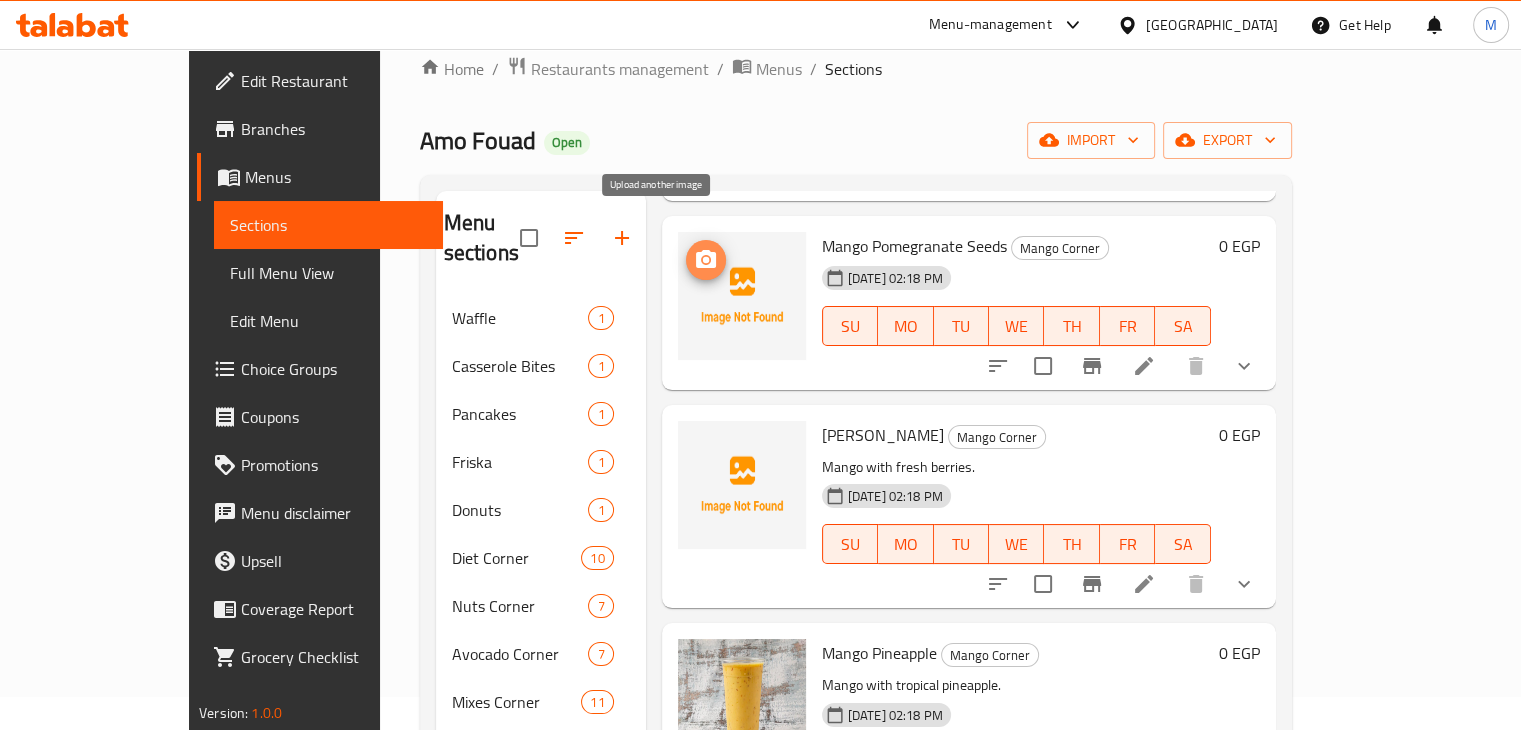 click 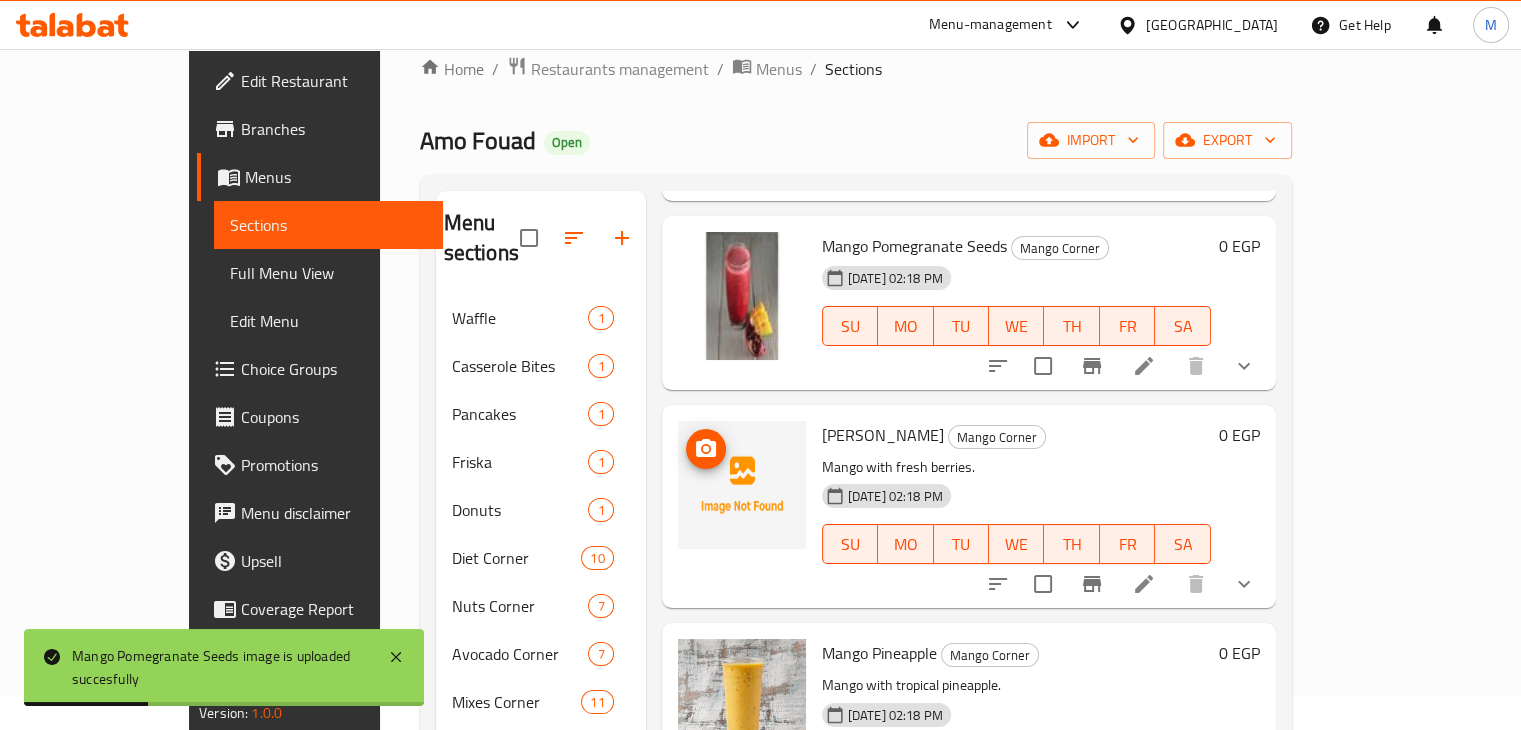 click 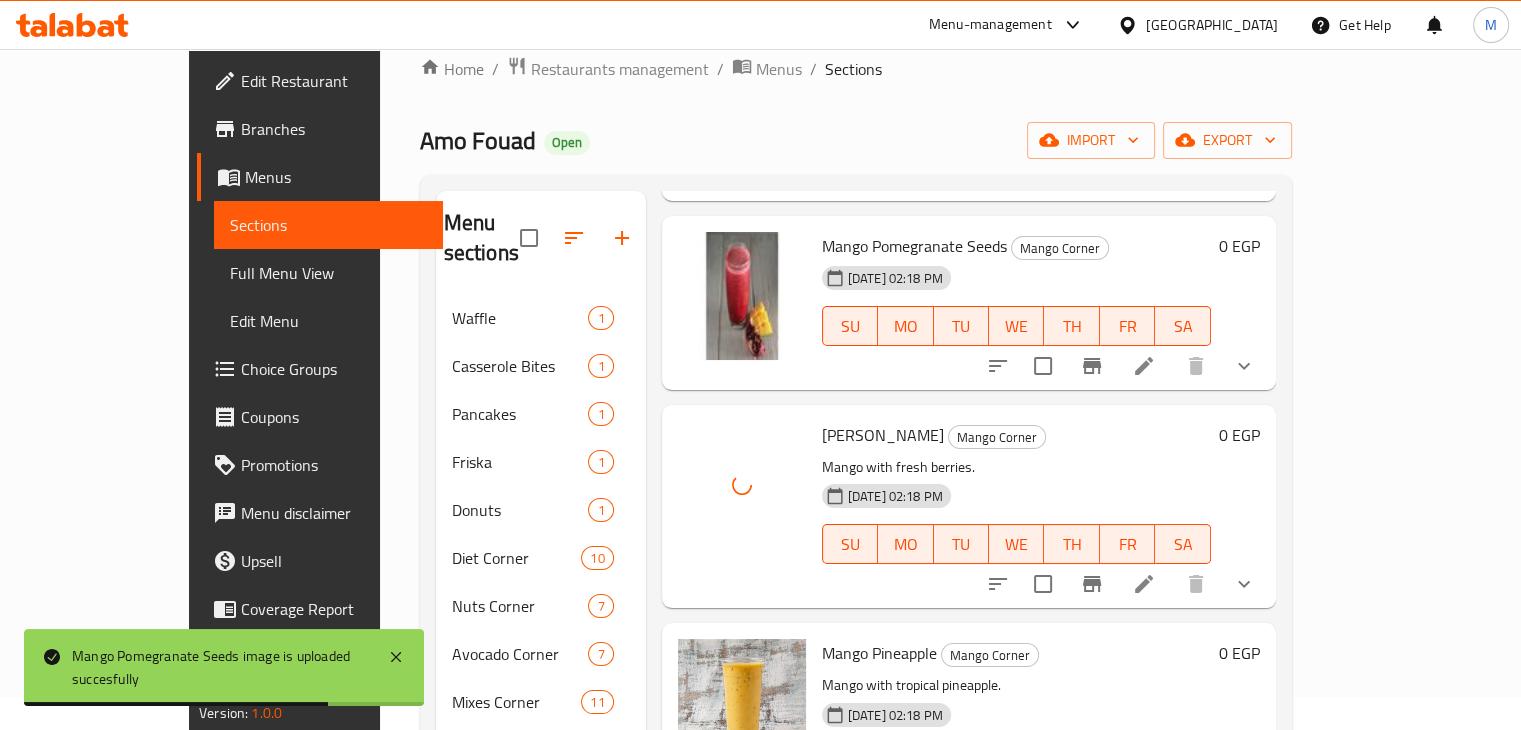 scroll, scrollTop: 1445, scrollLeft: 0, axis: vertical 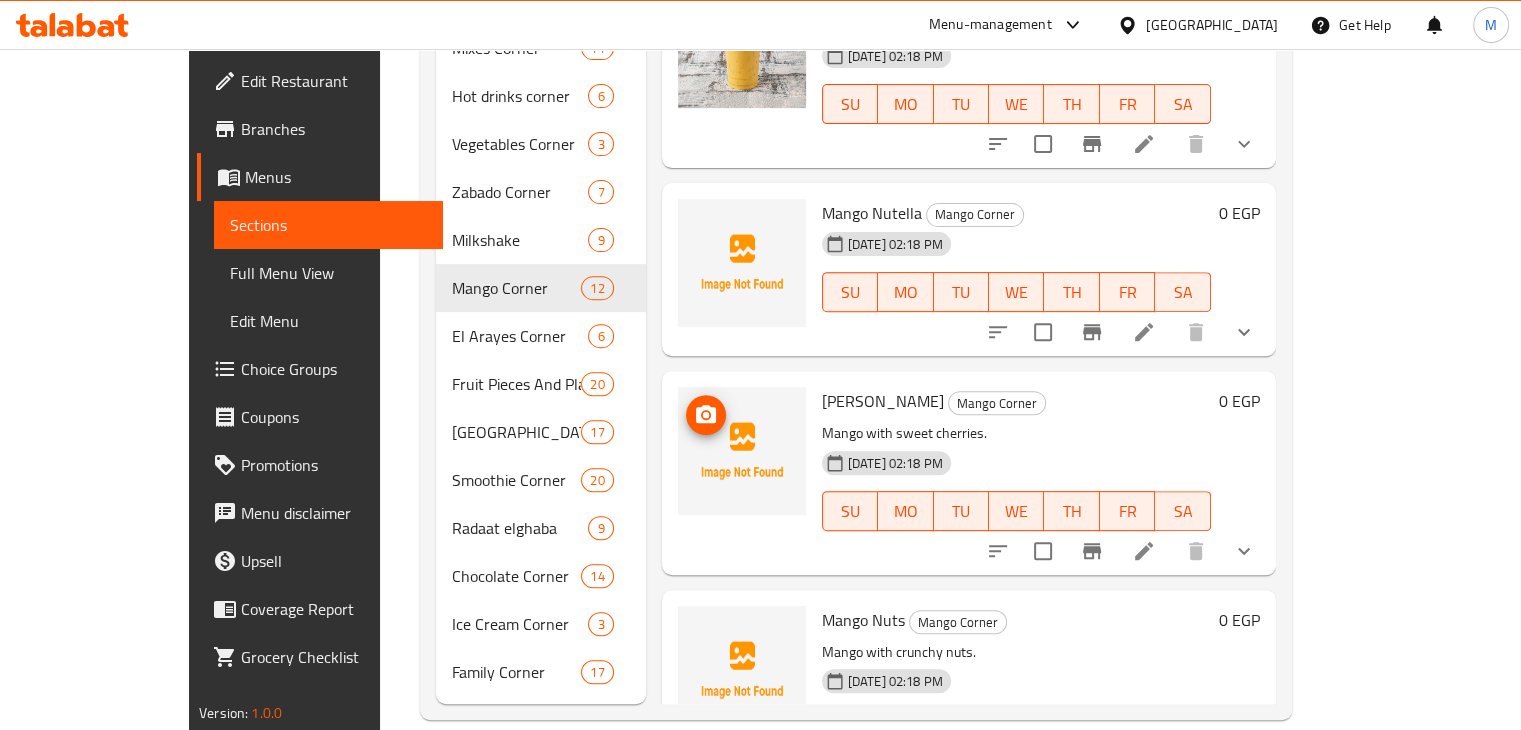 click 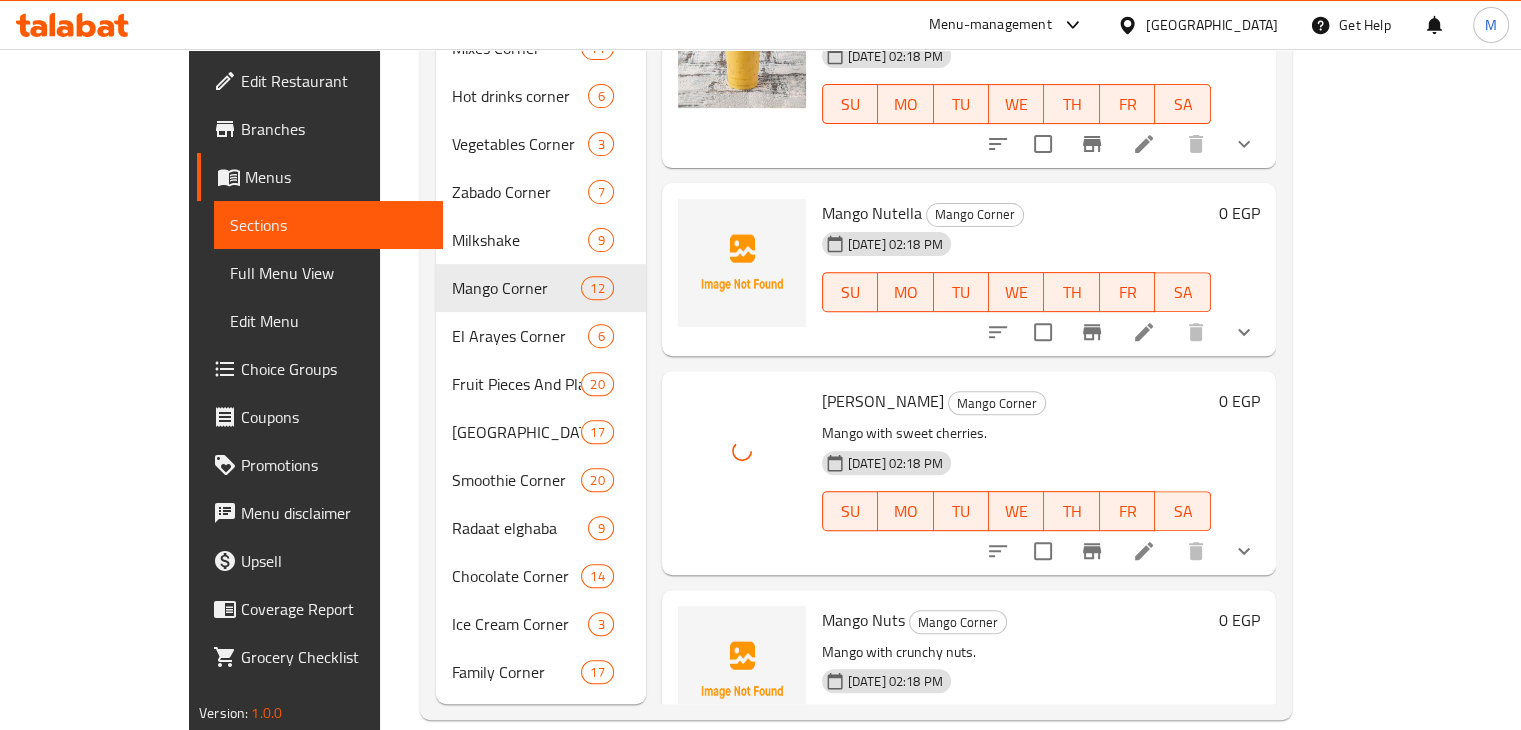 scroll, scrollTop: 1445, scrollLeft: 0, axis: vertical 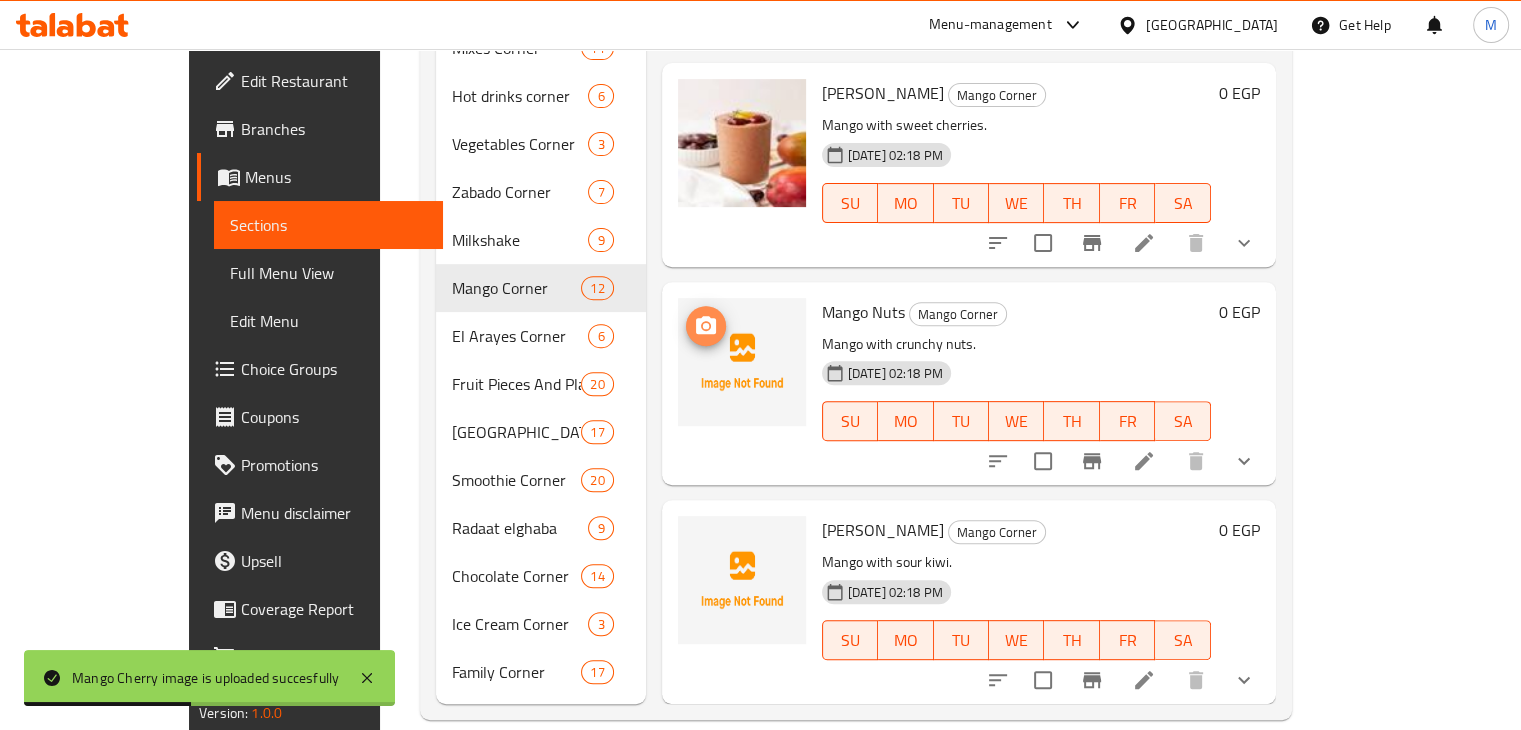 click 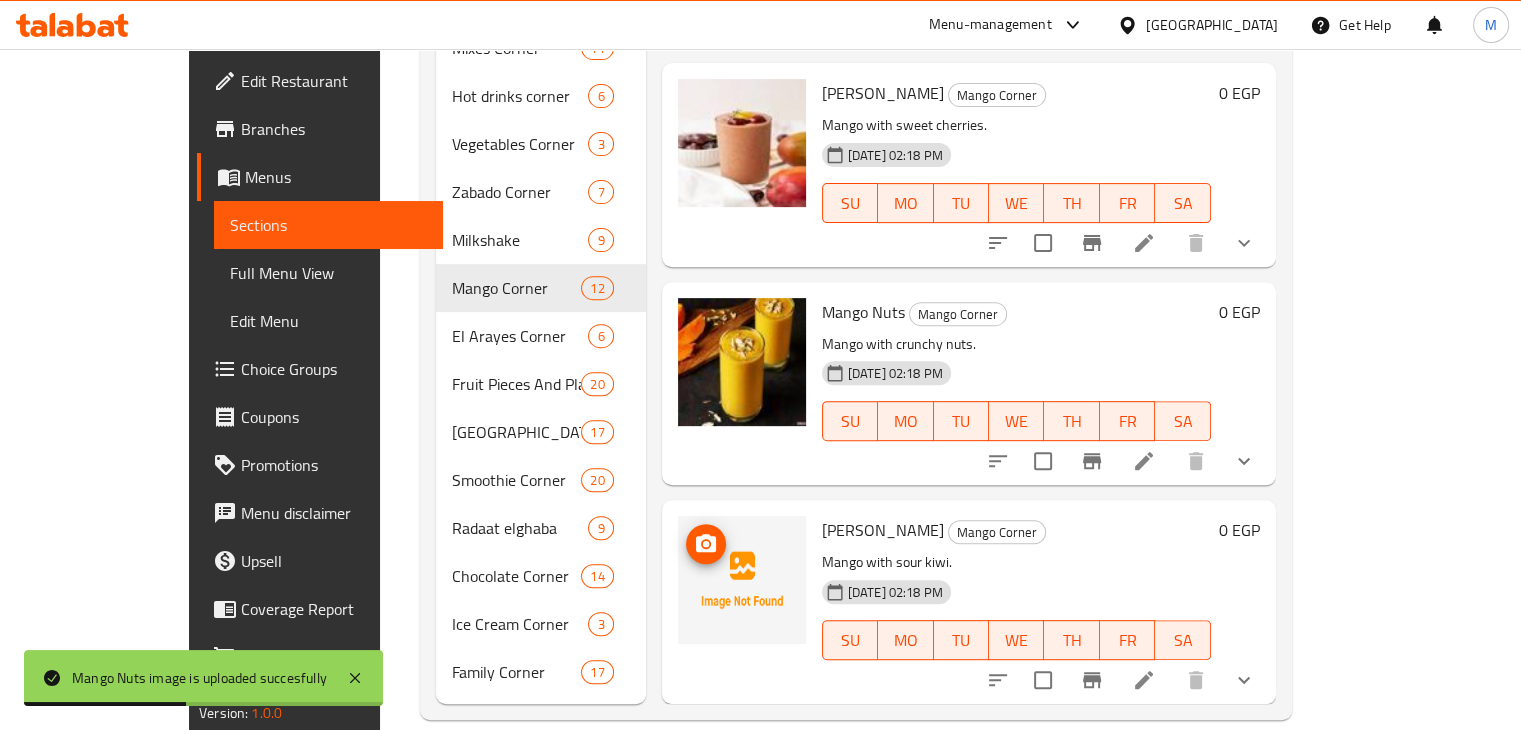 click at bounding box center [706, 544] 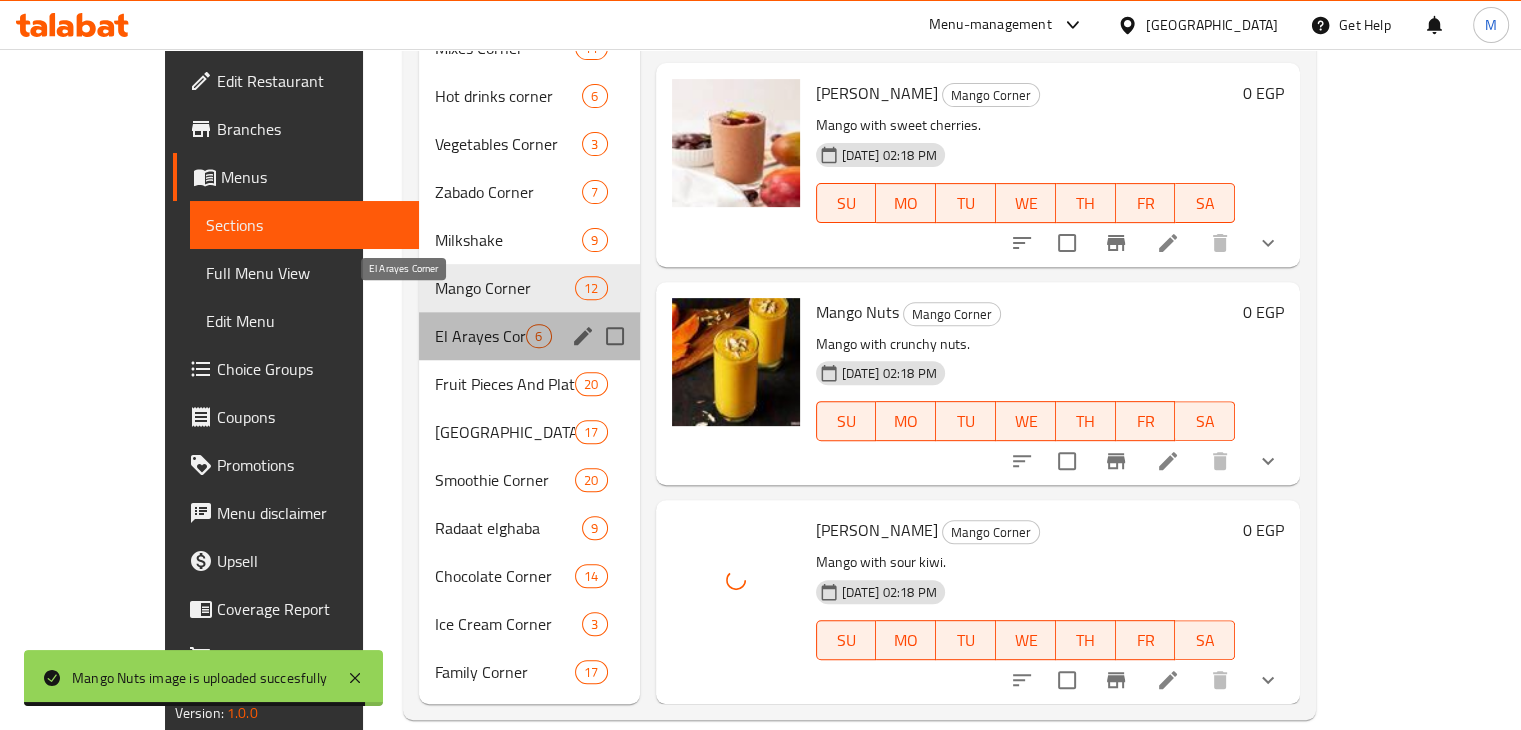 click on "El Arayes Corner" at bounding box center [480, 336] 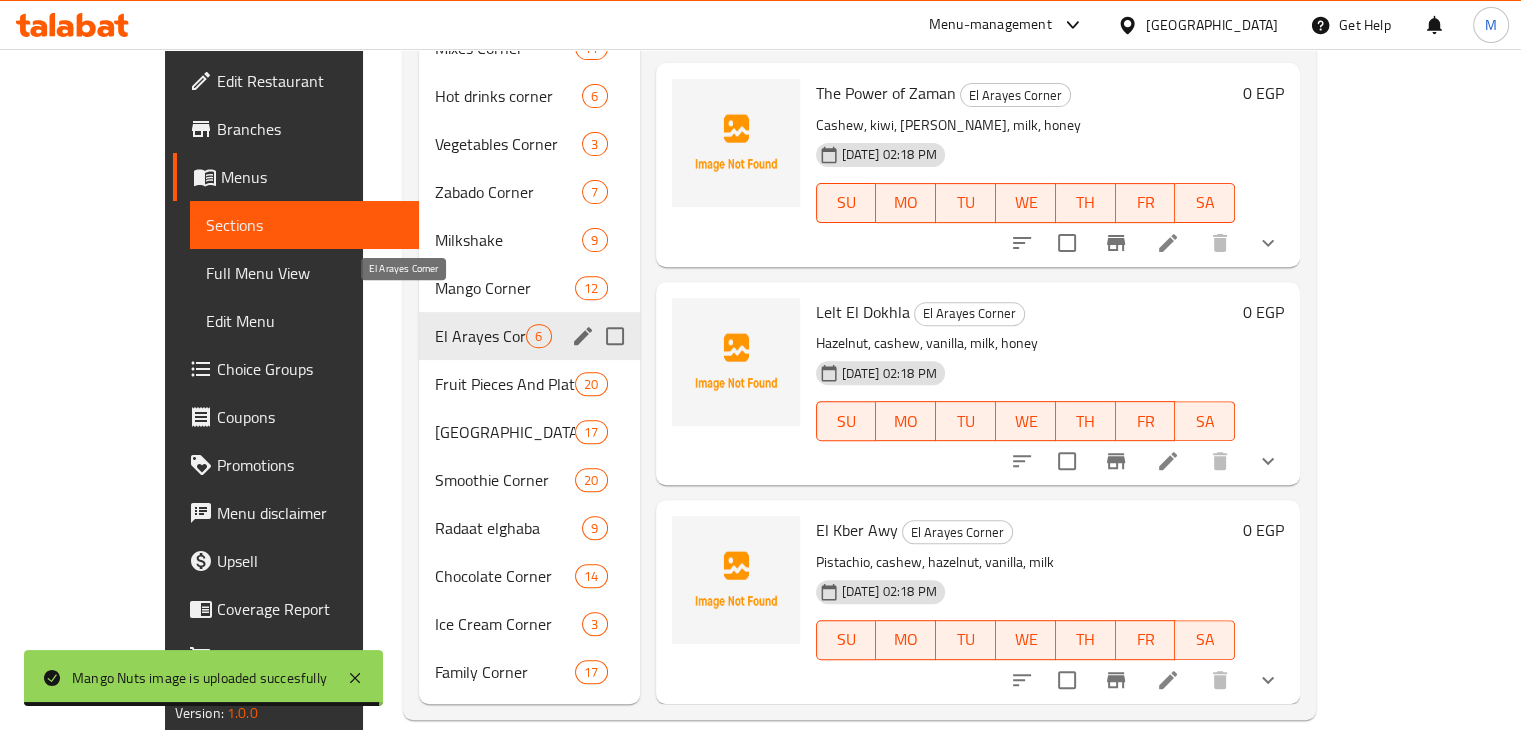 scroll, scrollTop: 224, scrollLeft: 0, axis: vertical 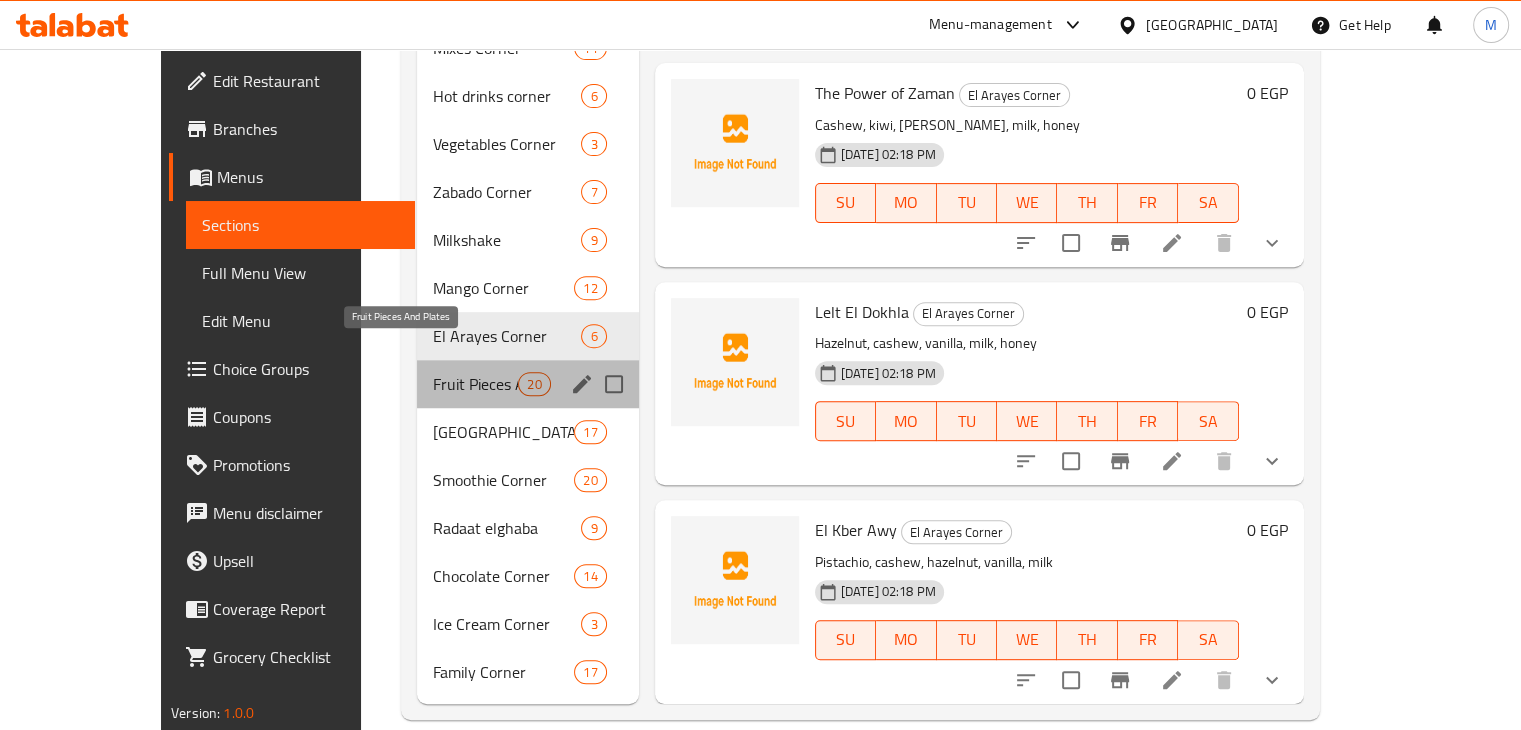 click on "Fruit Pieces And Plates" at bounding box center (475, 384) 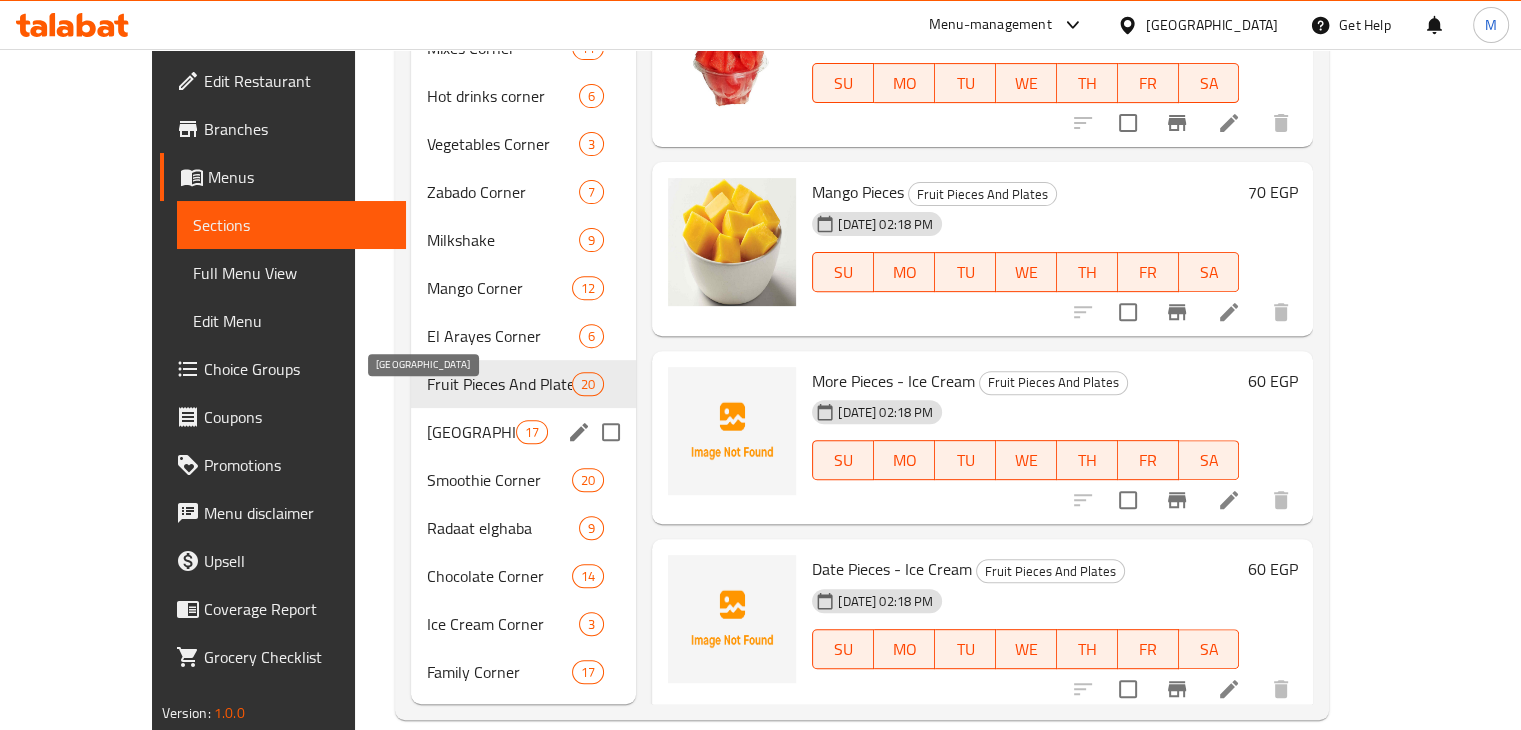 click on "[GEOGRAPHIC_DATA]" at bounding box center (471, 432) 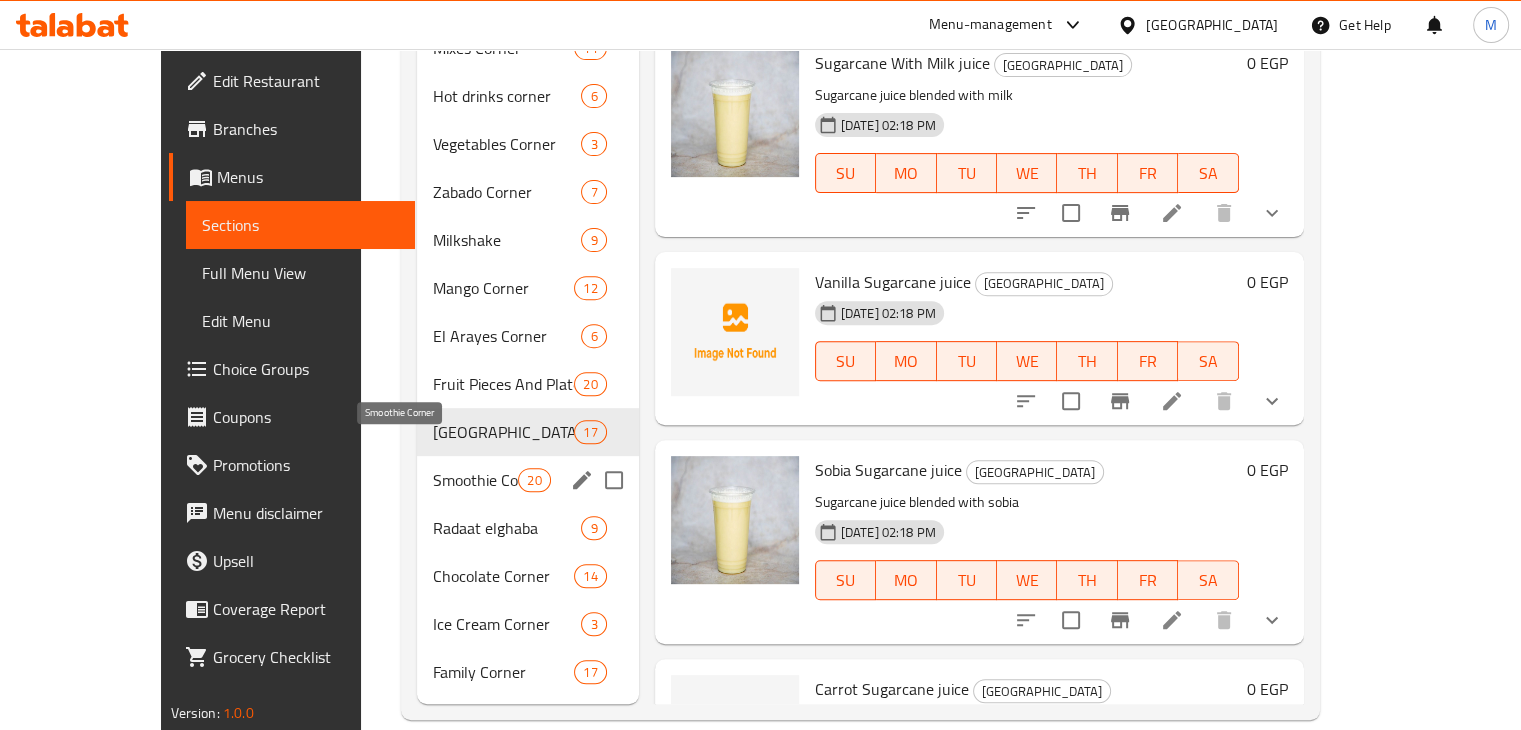 click on "Smoothie Corner" at bounding box center [475, 480] 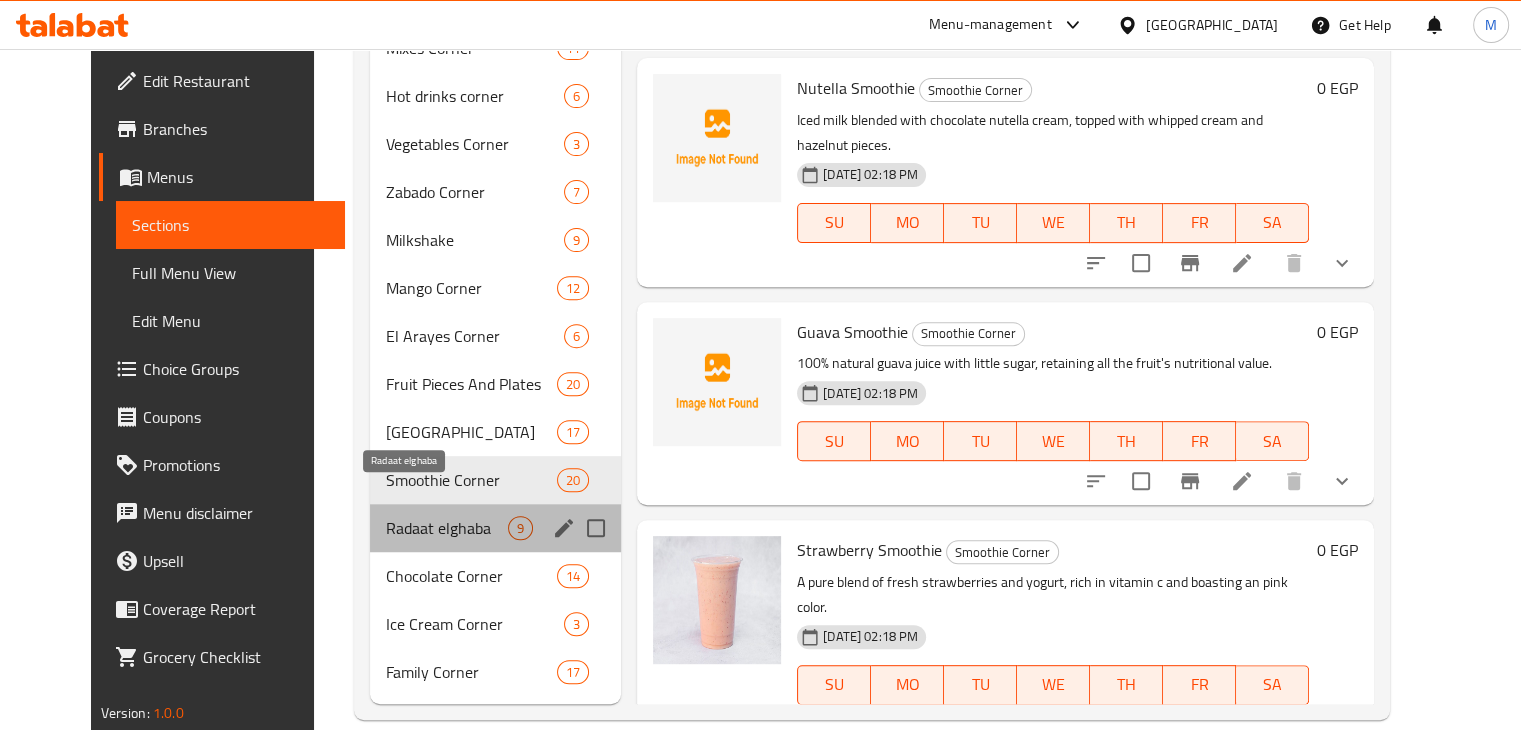 click on "Radaat elghaba" at bounding box center [447, 528] 